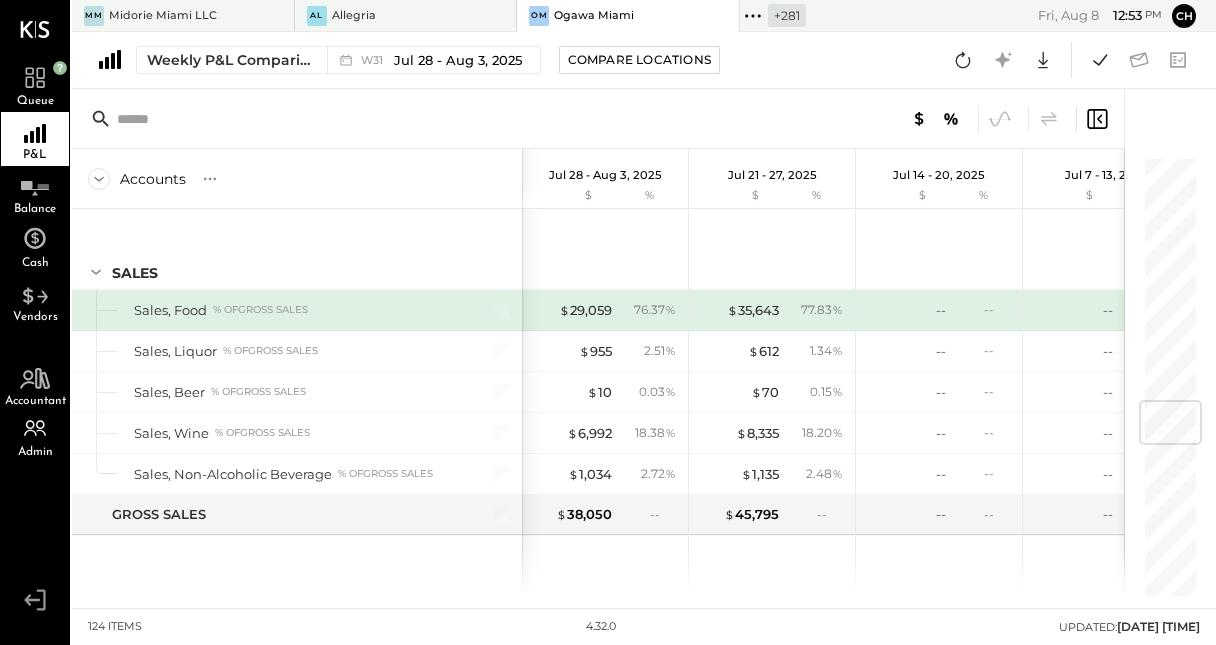 scroll, scrollTop: 0, scrollLeft: 0, axis: both 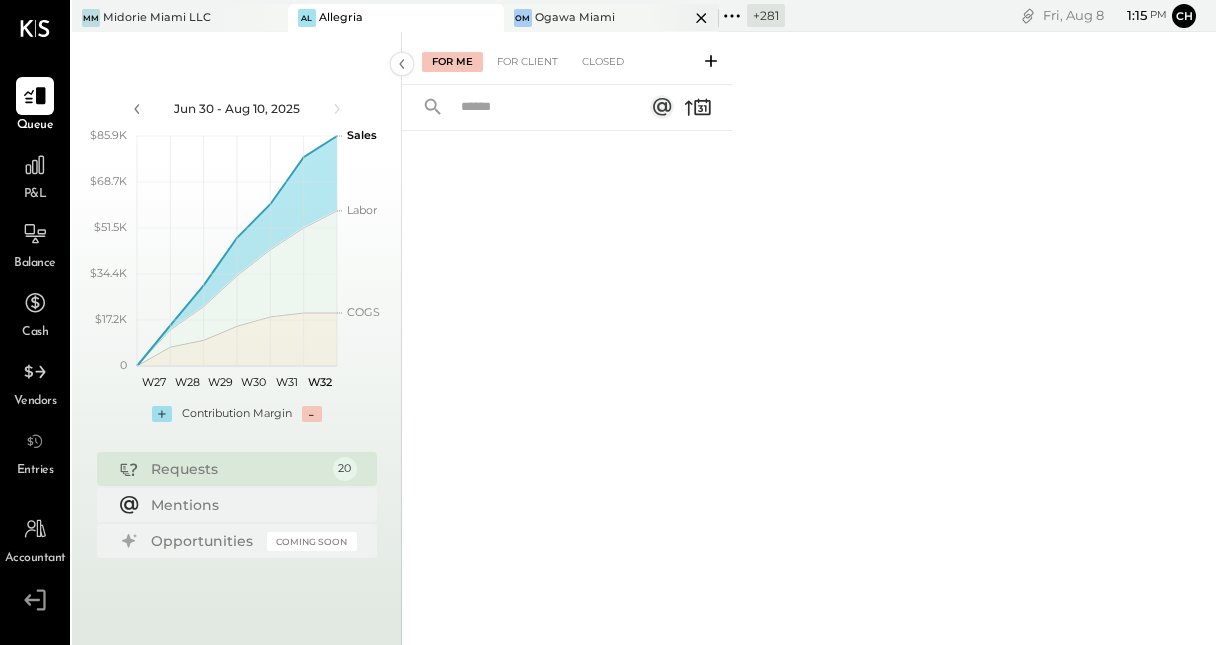 click 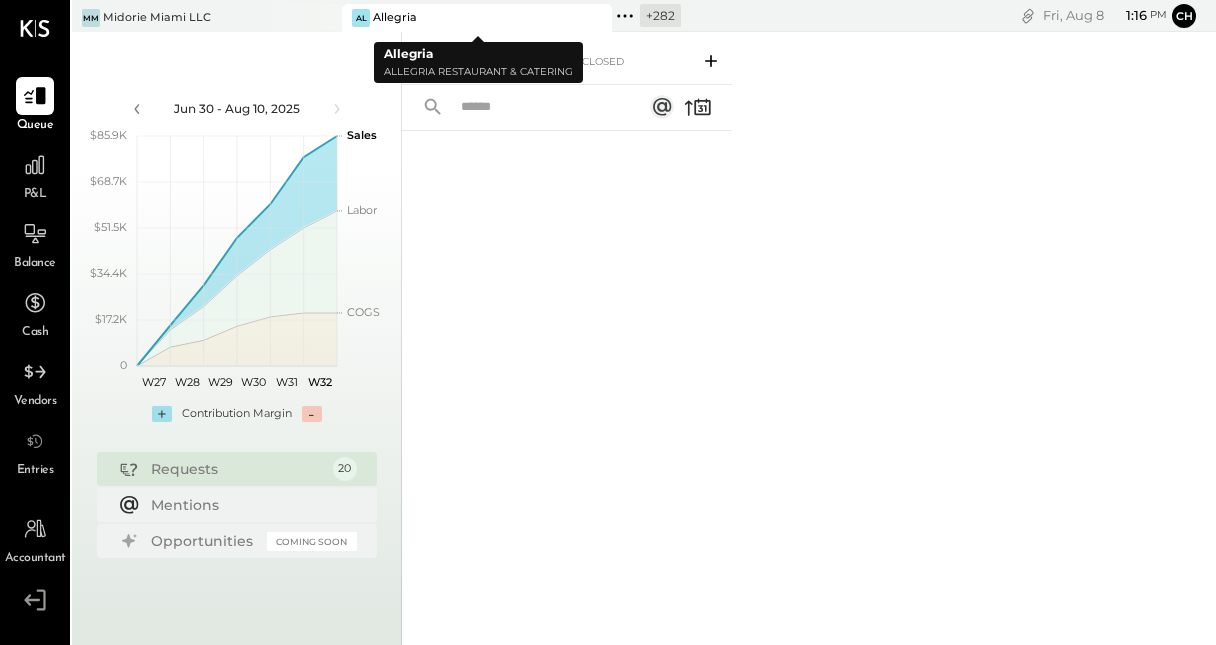 click 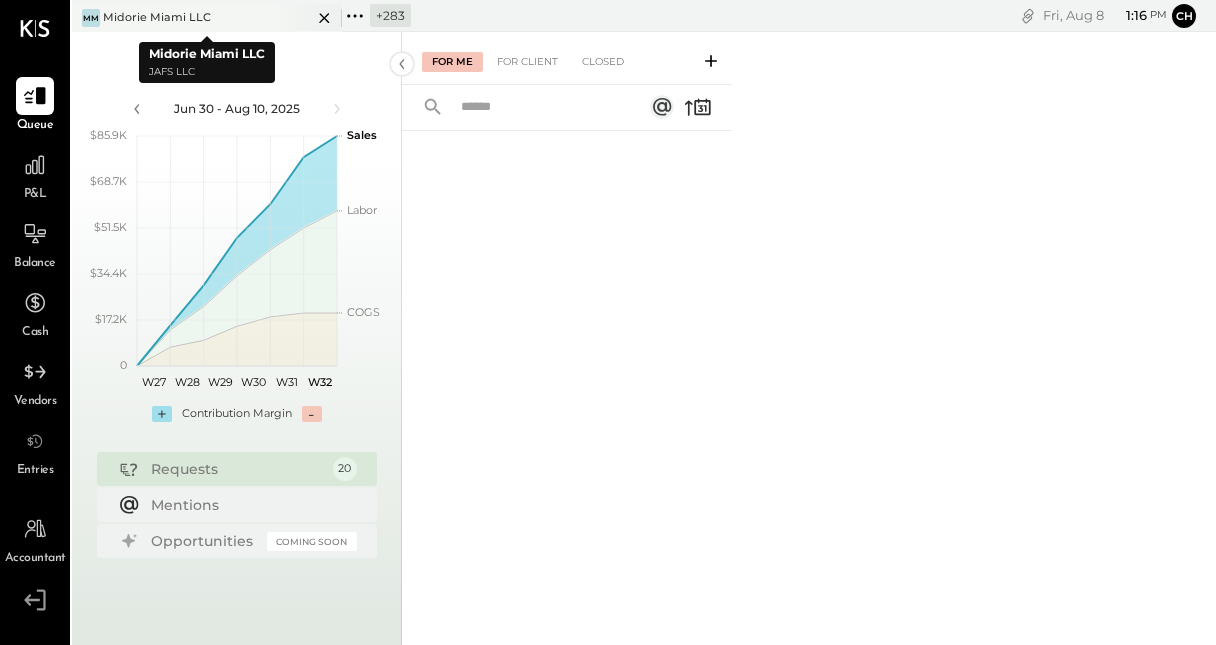 click 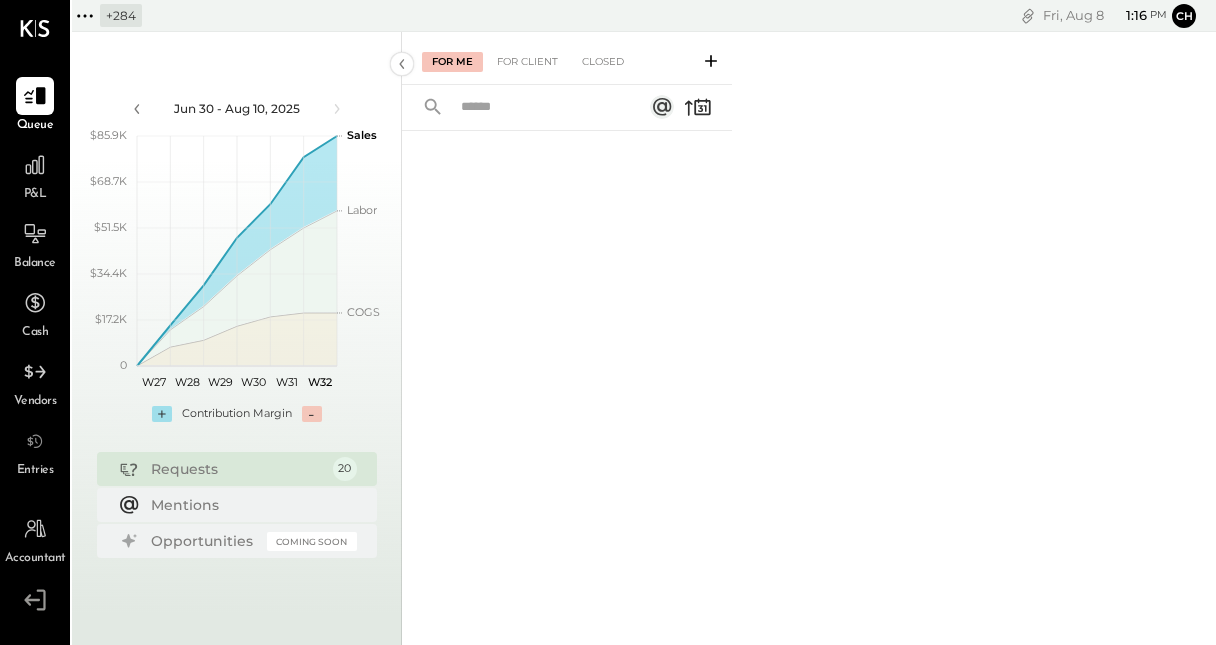 click 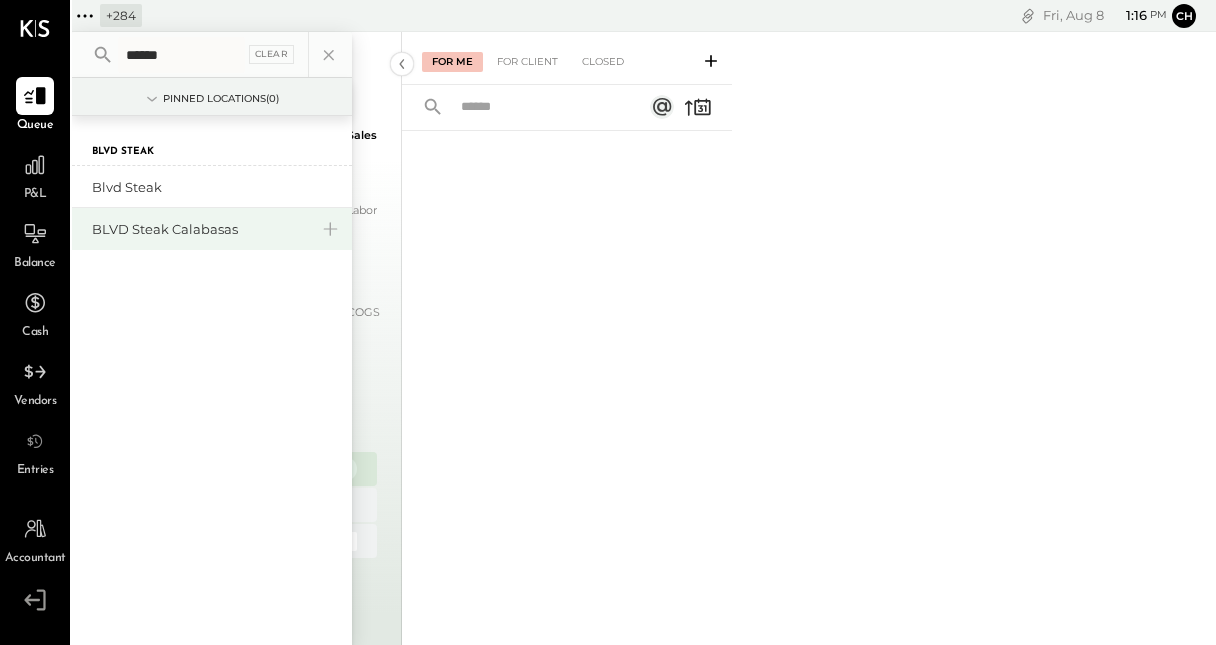 type on "******" 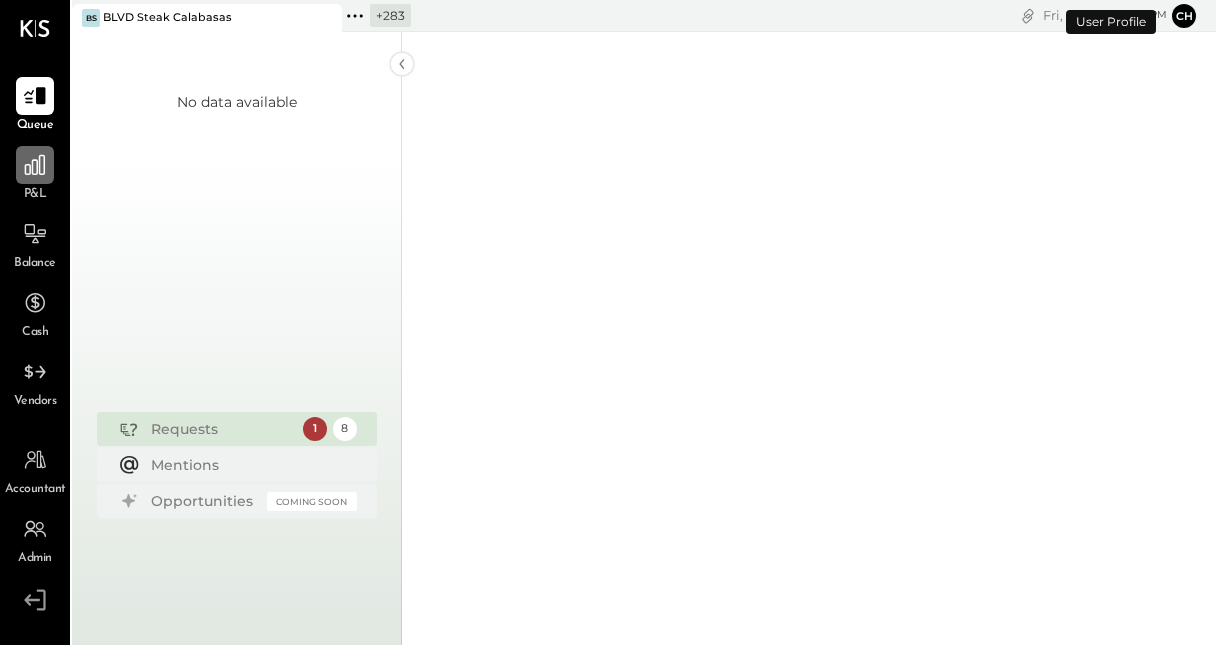 click 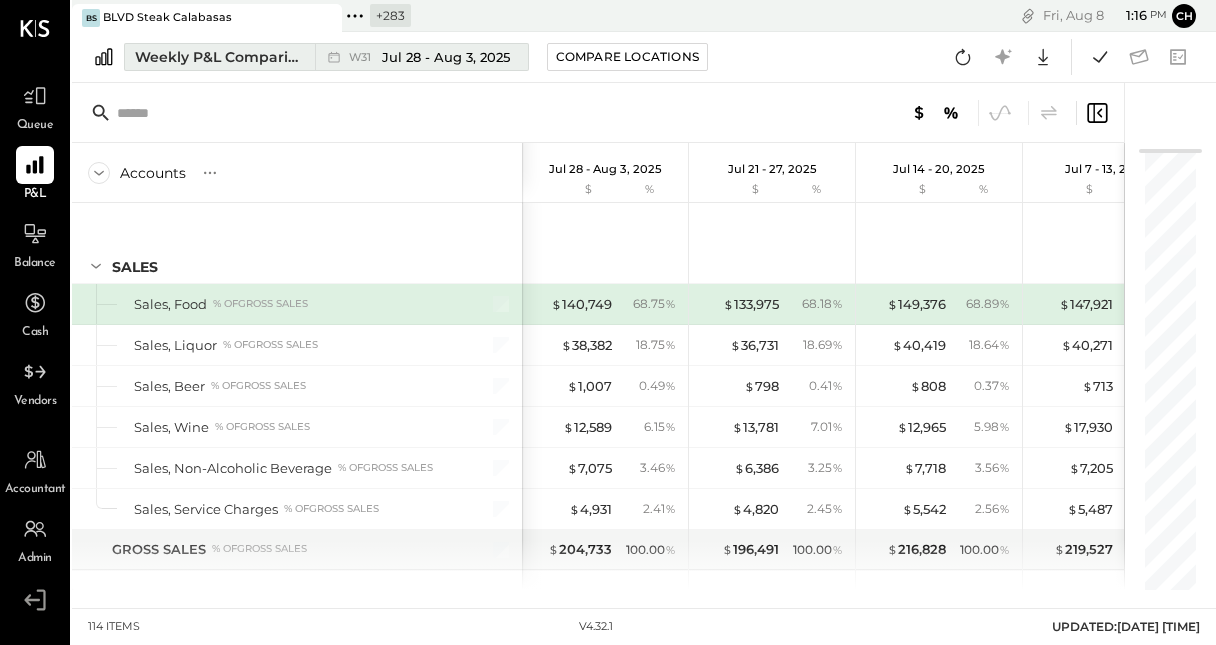click on "Weekly P&L Comparison" at bounding box center [219, 57] 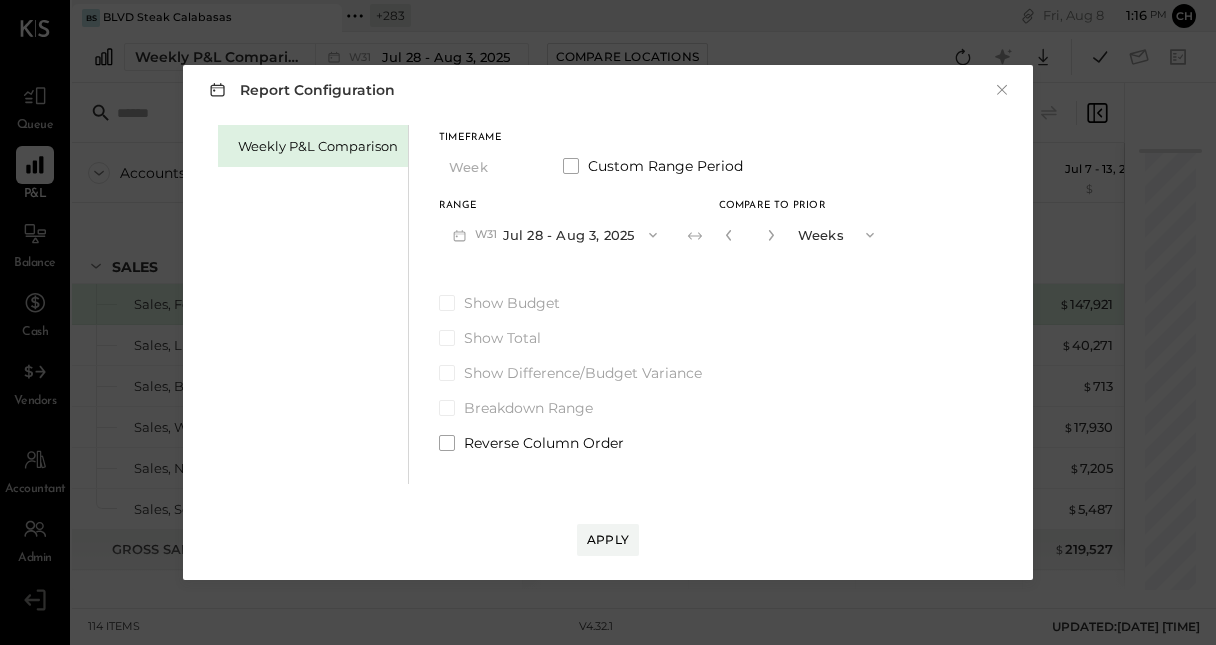 click on "Weekly P&L Comparison" at bounding box center [313, 146] 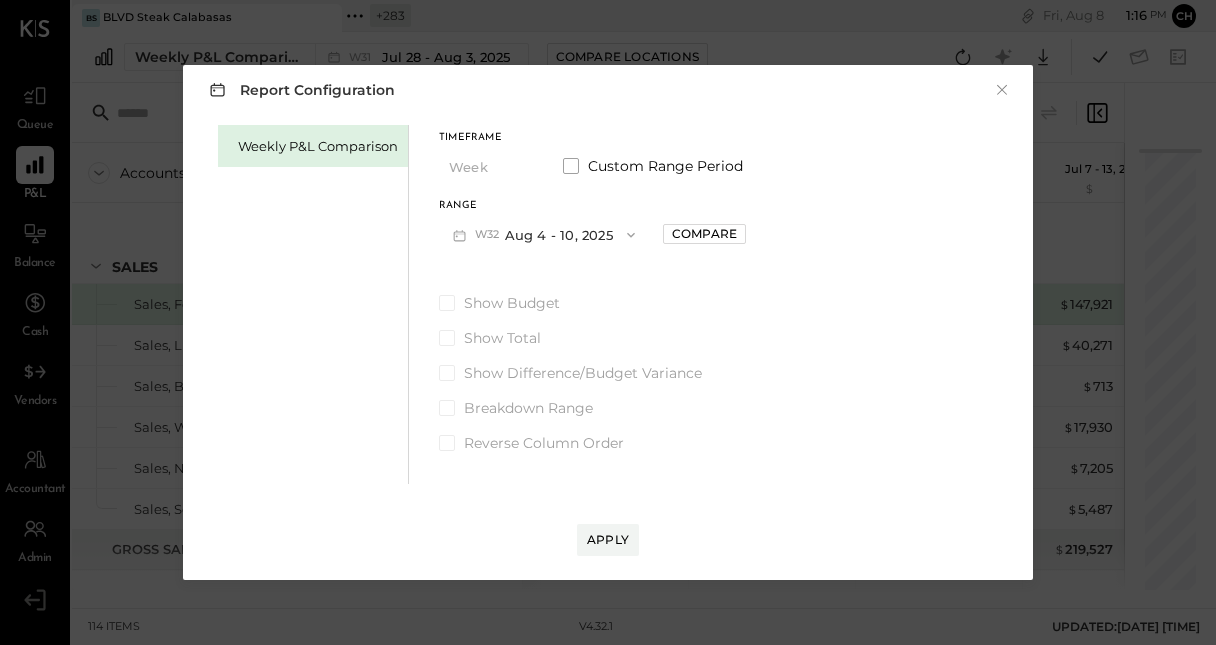 click on "Weekly P&L Comparison" at bounding box center (318, 146) 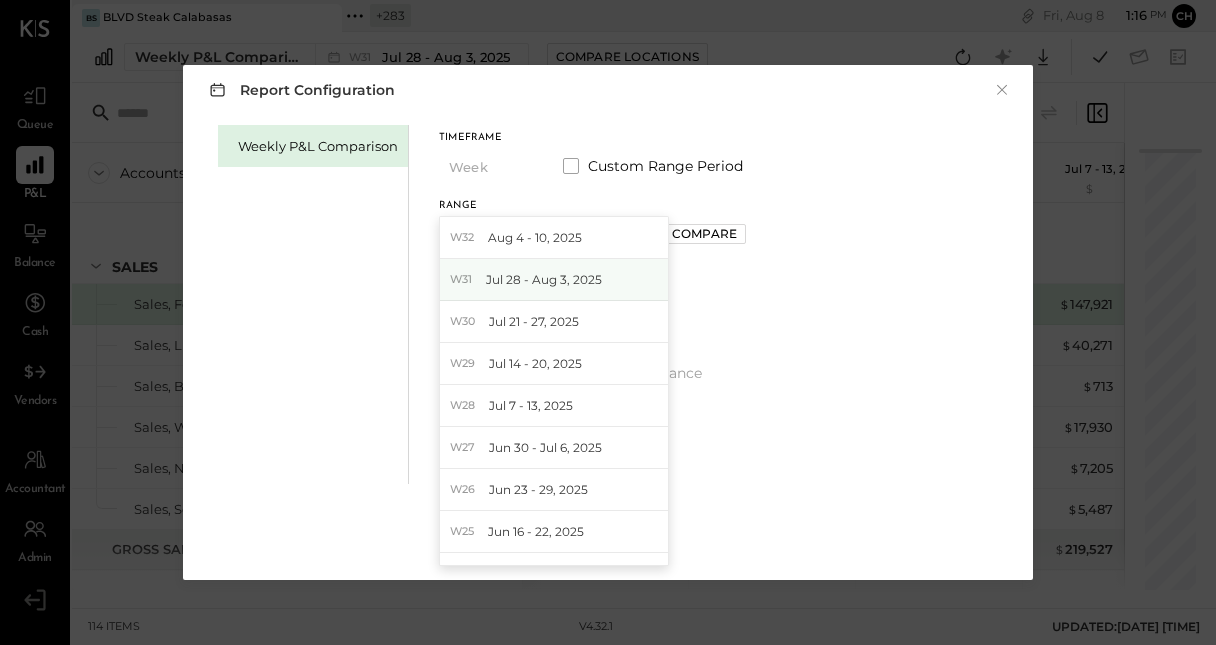 click on "Jul 28 - Aug 3, 2025" at bounding box center [544, 279] 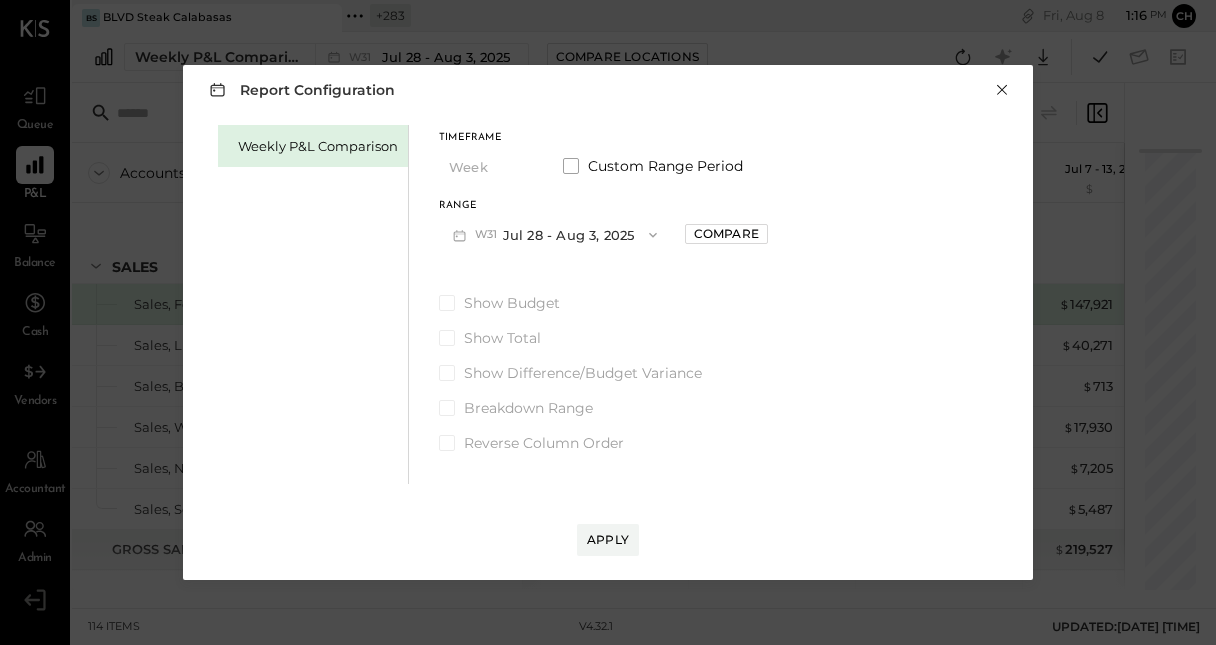 click on "×" at bounding box center (1002, 90) 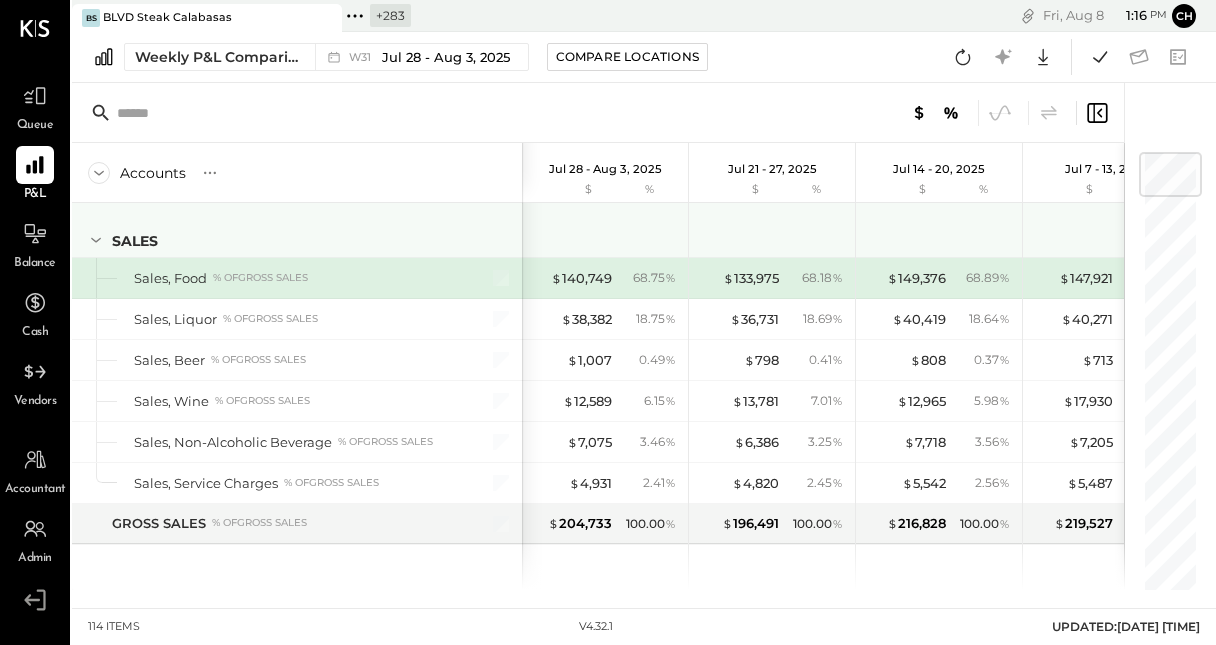 scroll, scrollTop: 0, scrollLeft: 0, axis: both 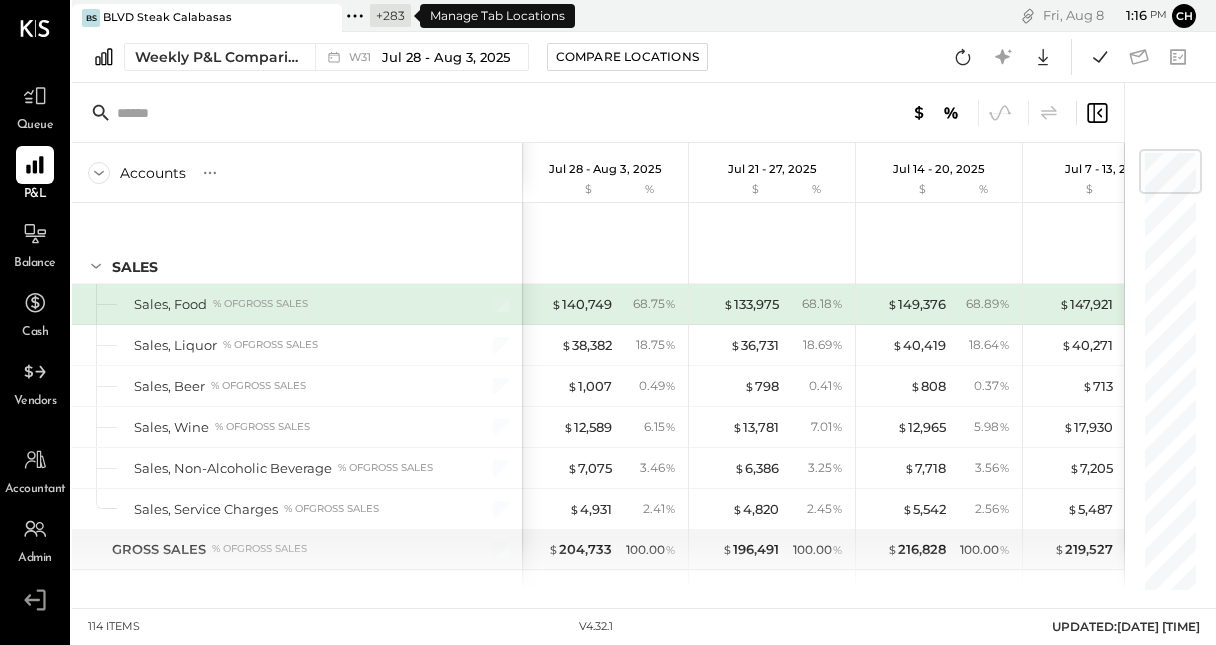 click 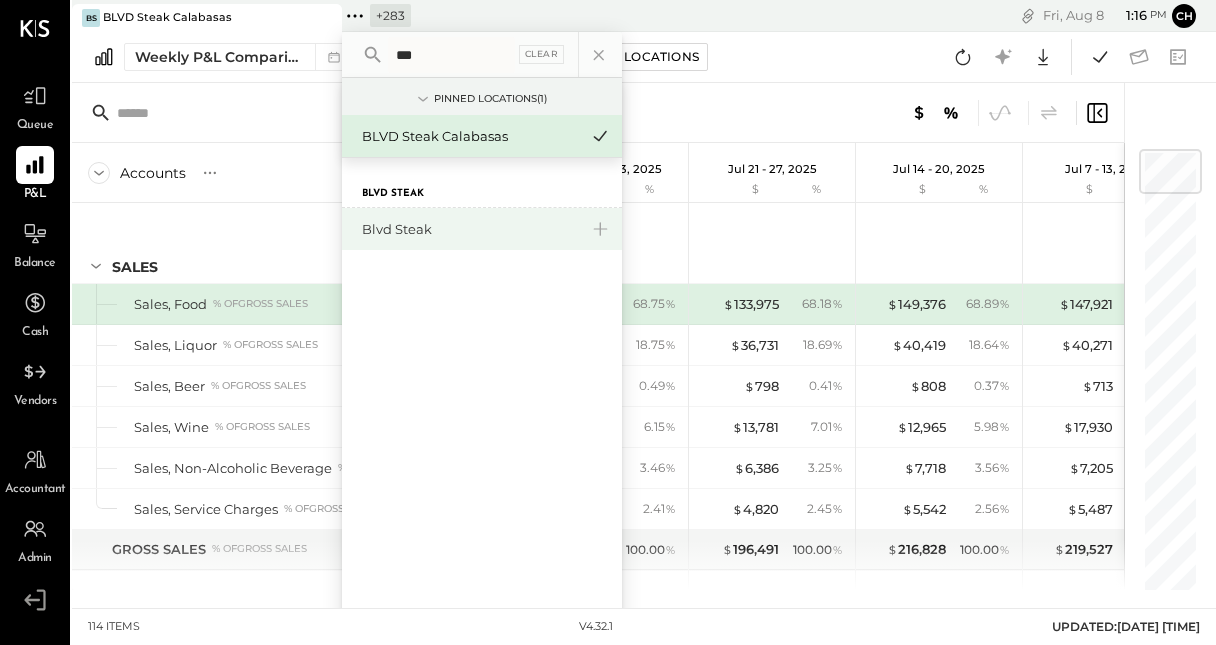 type on "***" 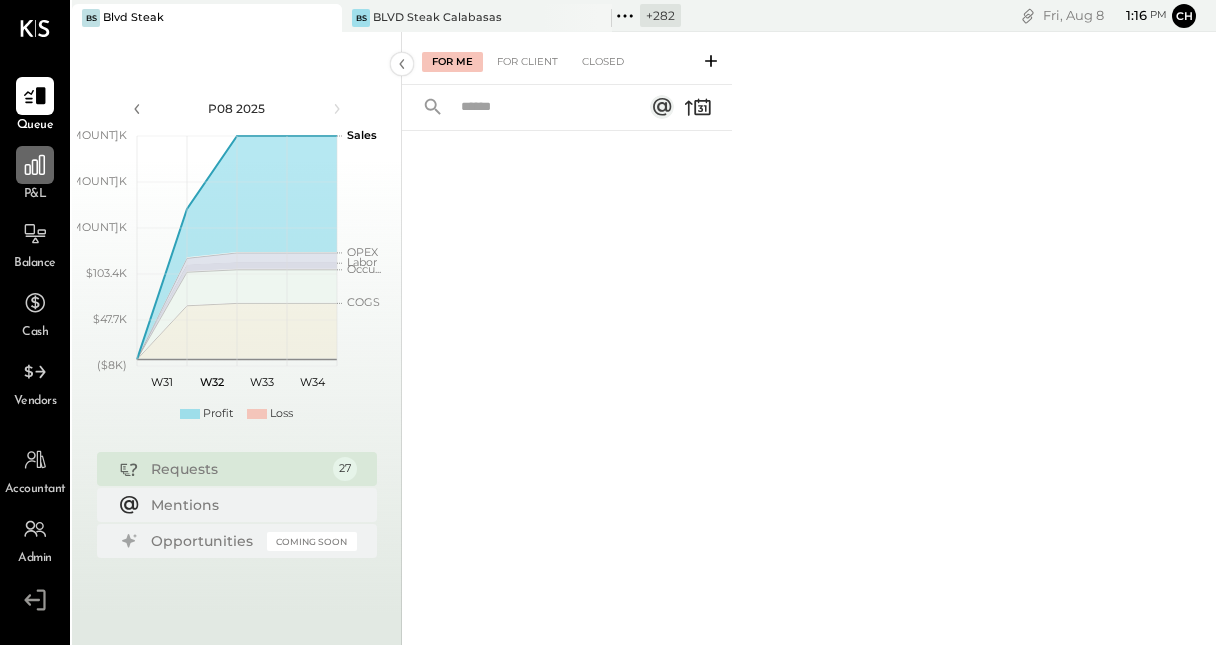 click 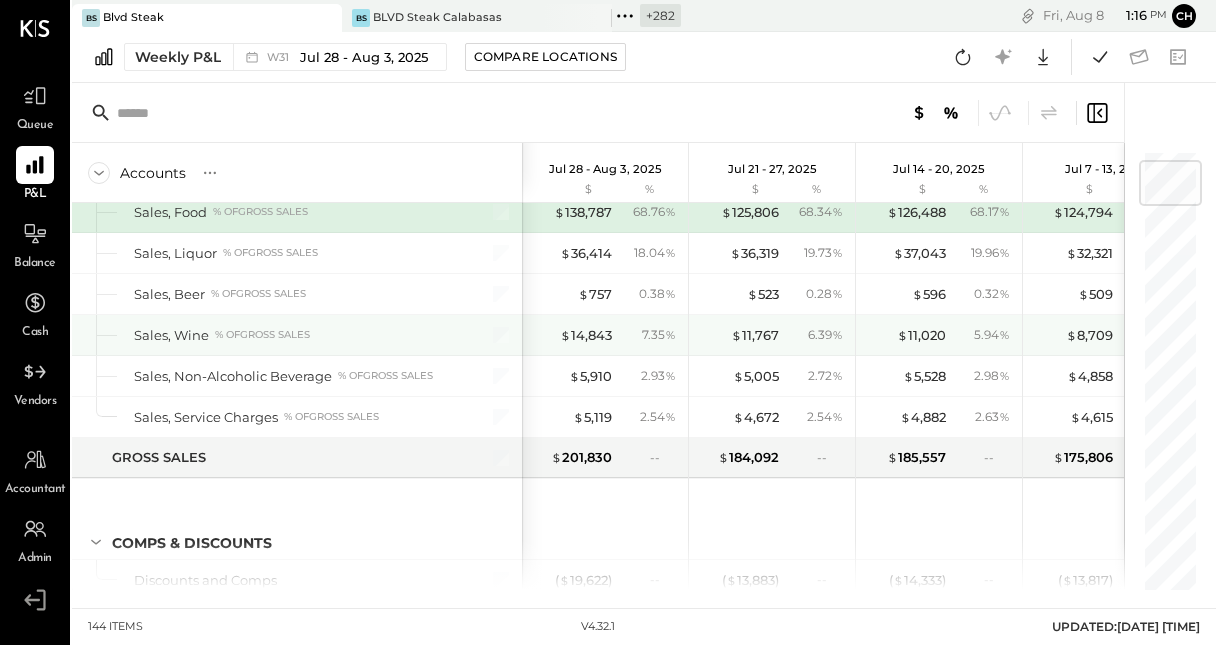 scroll, scrollTop: 0, scrollLeft: 0, axis: both 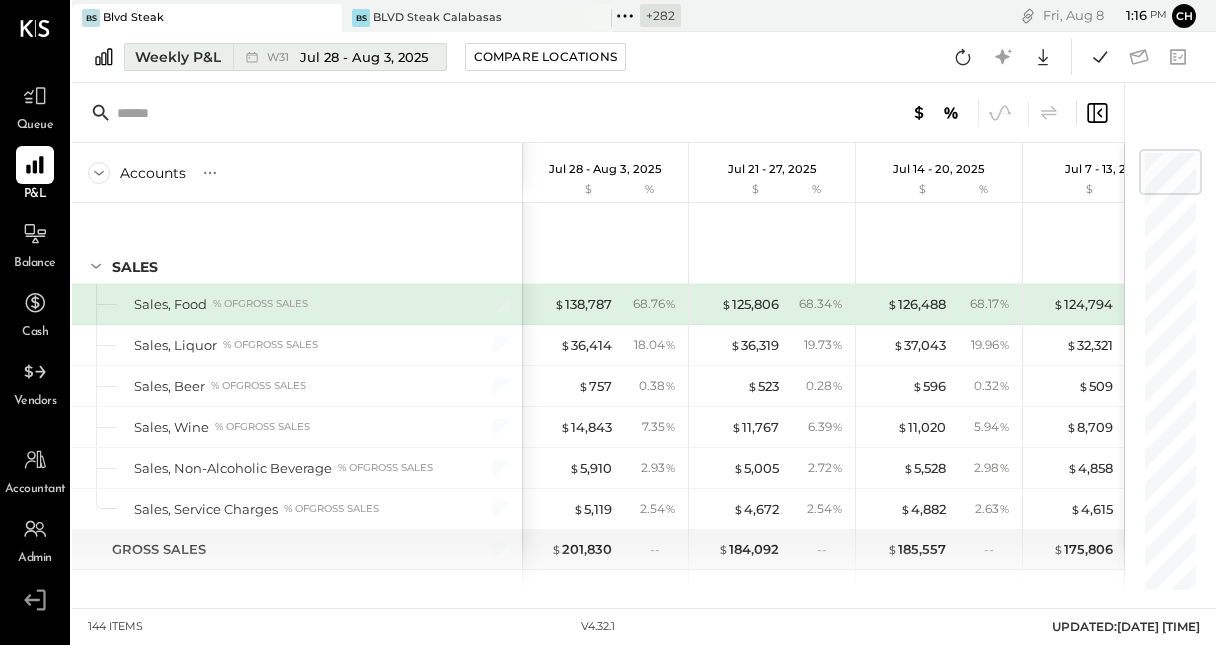 click on "Weekly P&L" at bounding box center (178, 57) 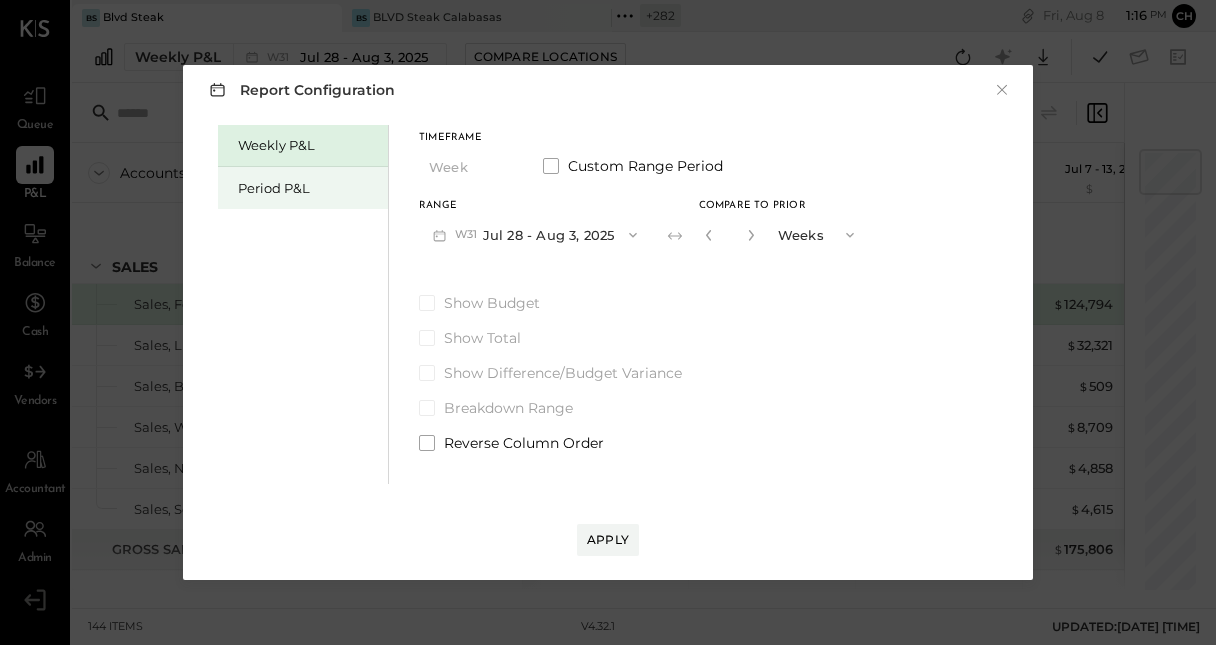 click on "Period P&L" at bounding box center [303, 188] 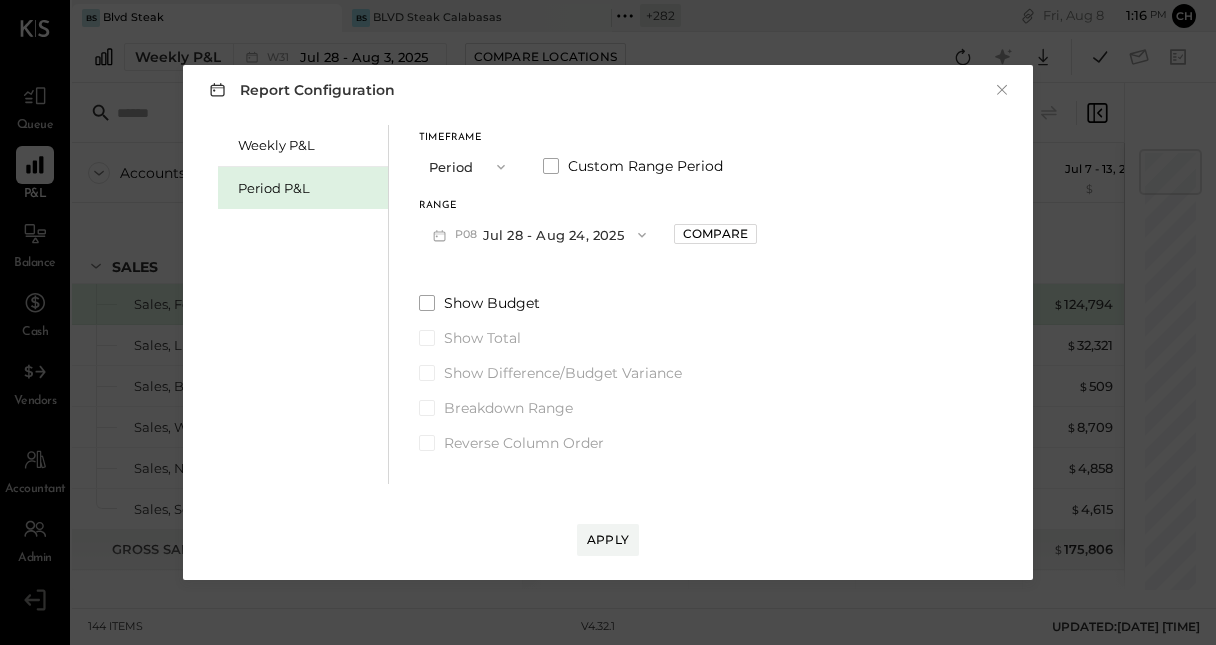click on "P08 Jul 28 - Aug 24, 2025" at bounding box center [539, 234] 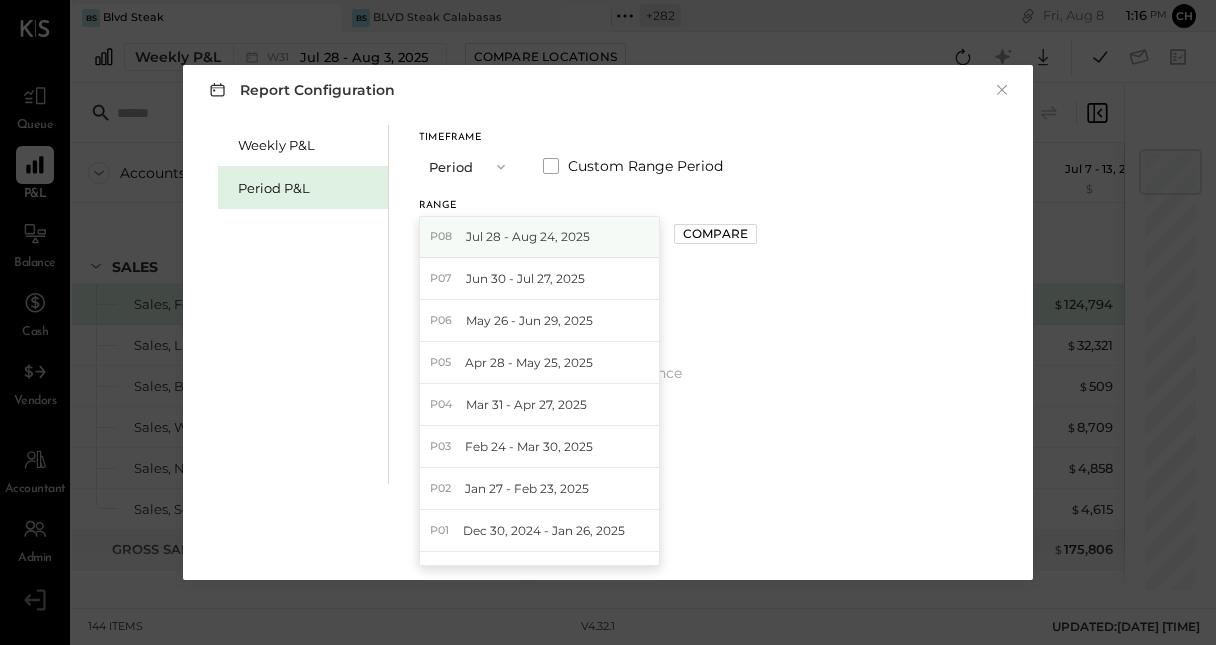 scroll, scrollTop: 0, scrollLeft: 0, axis: both 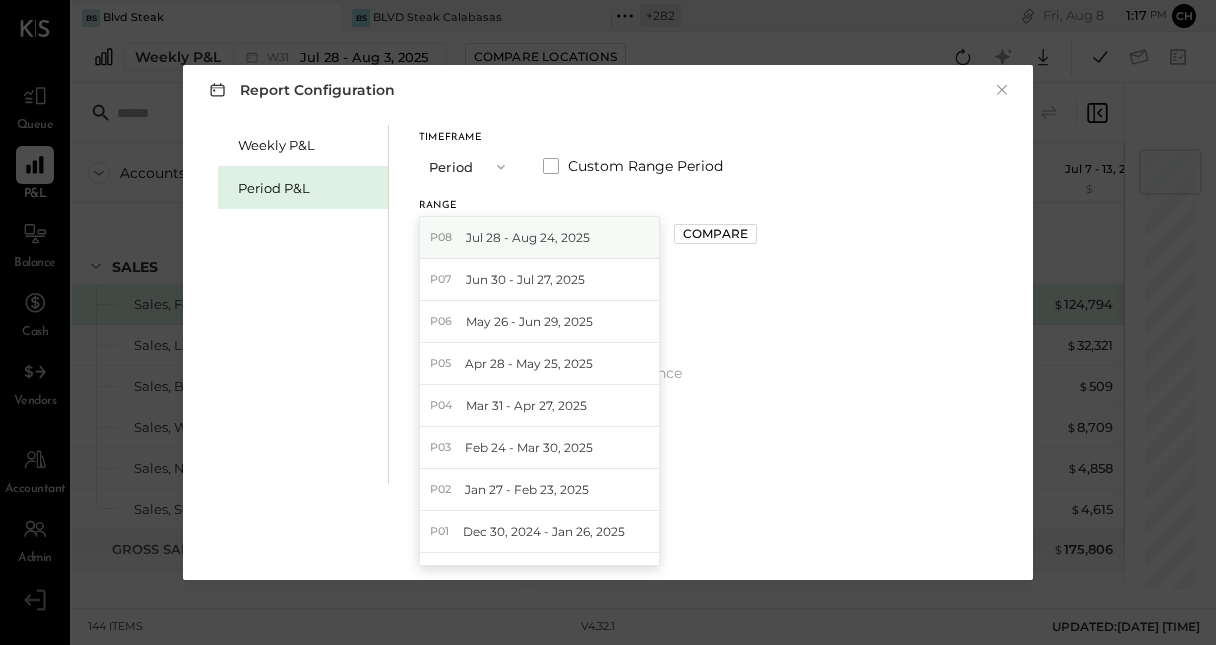 click on "Jul 28 - Aug 24, 2025" at bounding box center (528, 237) 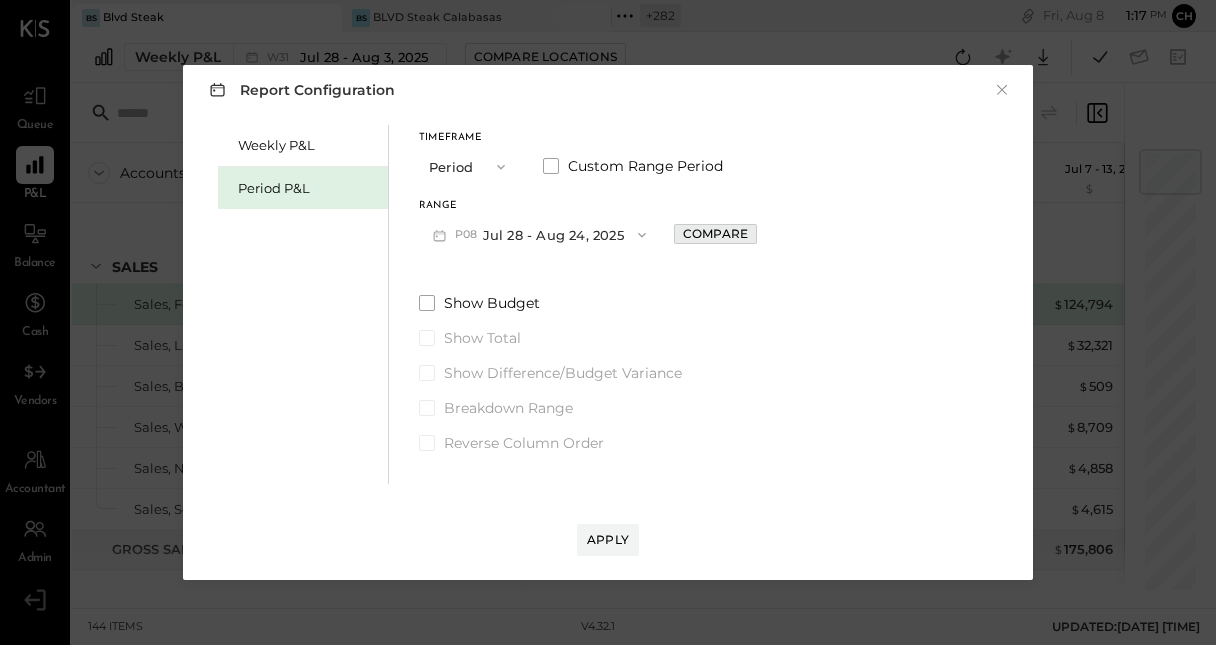 click on "Compare" at bounding box center [715, 233] 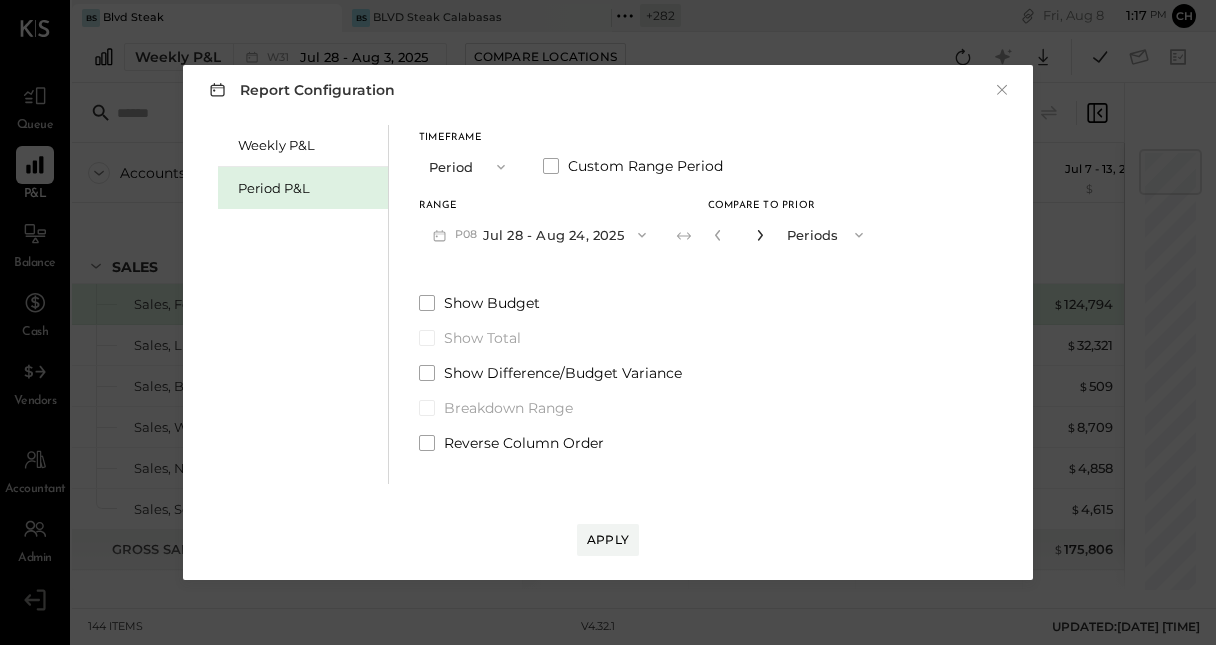 click 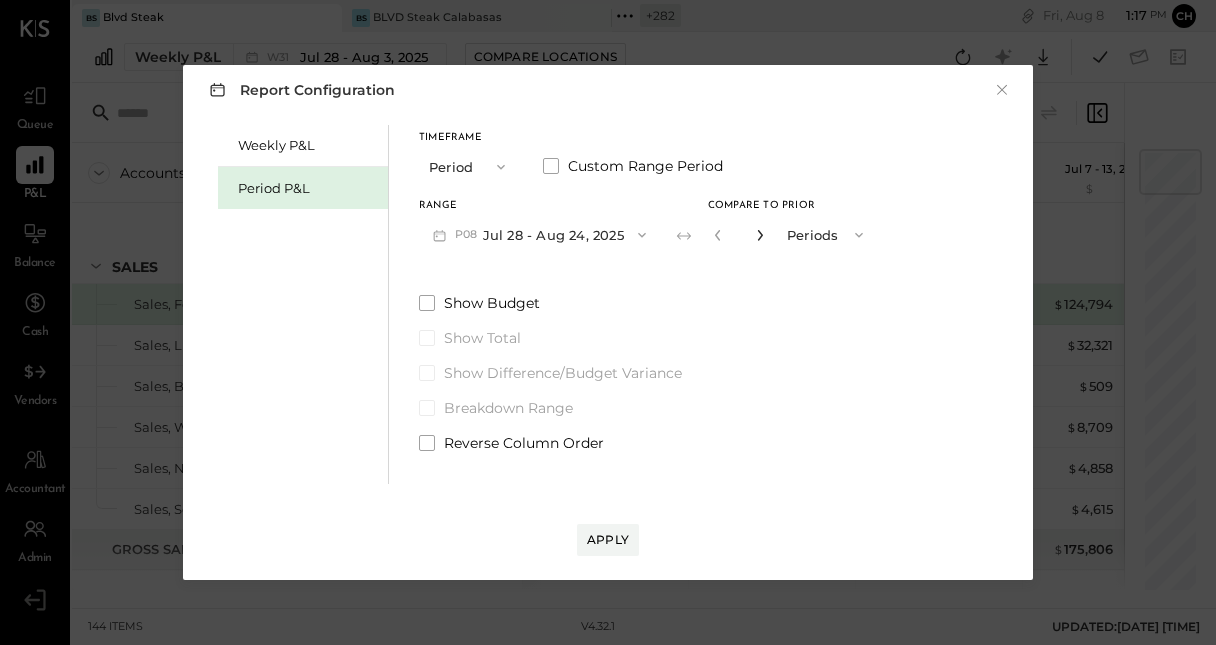 click 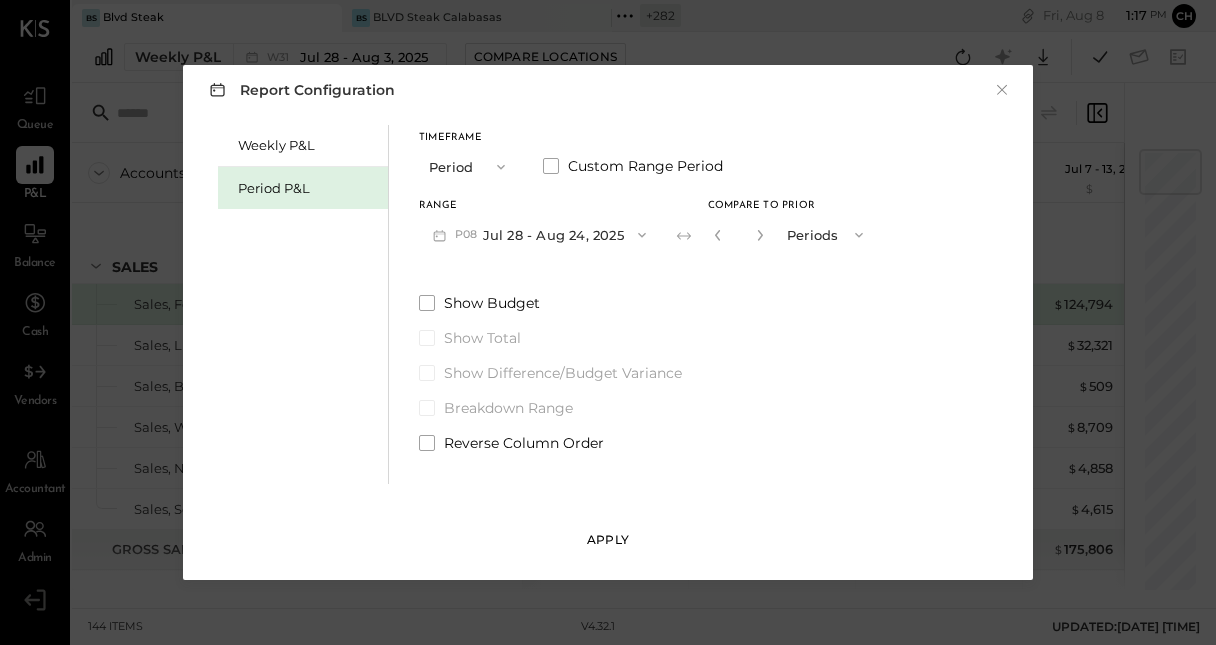 click on "Apply" at bounding box center [608, 539] 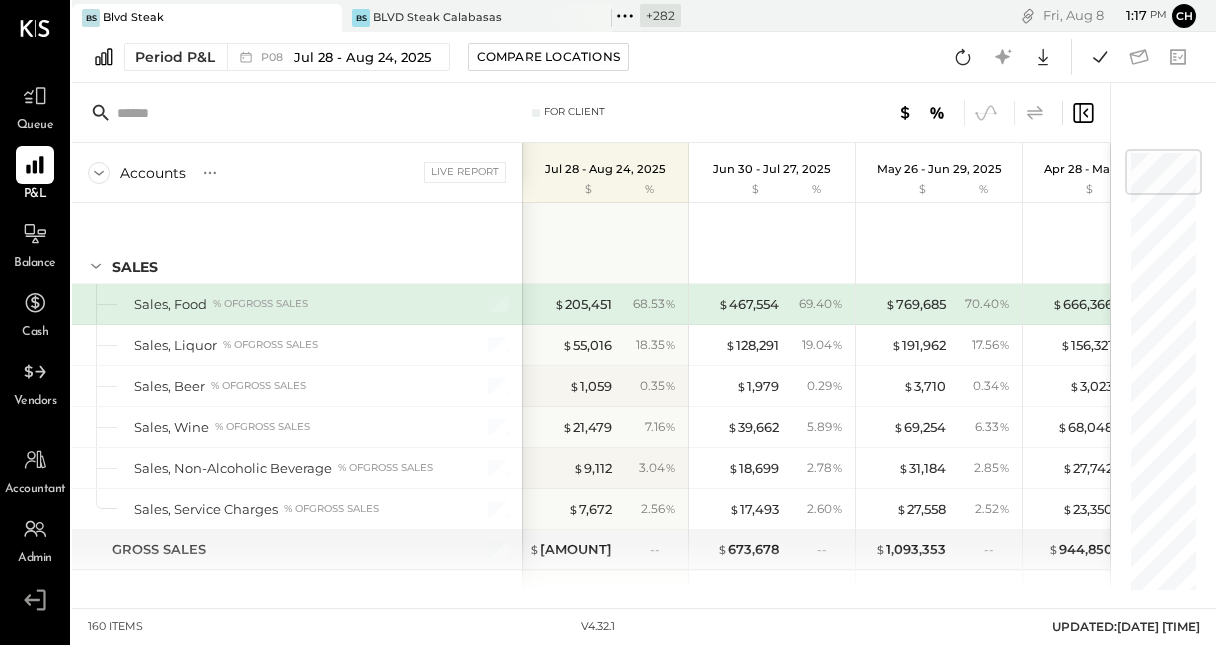 click 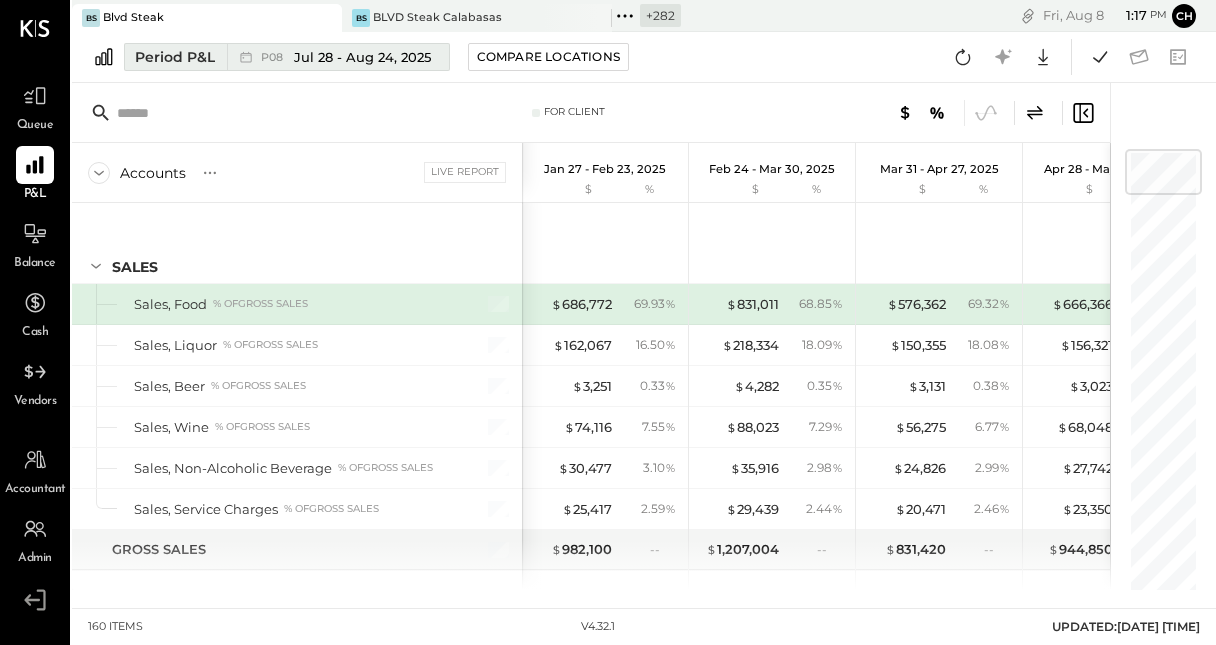click on "Jul 28 - Aug 24, 2025" at bounding box center (362, 57) 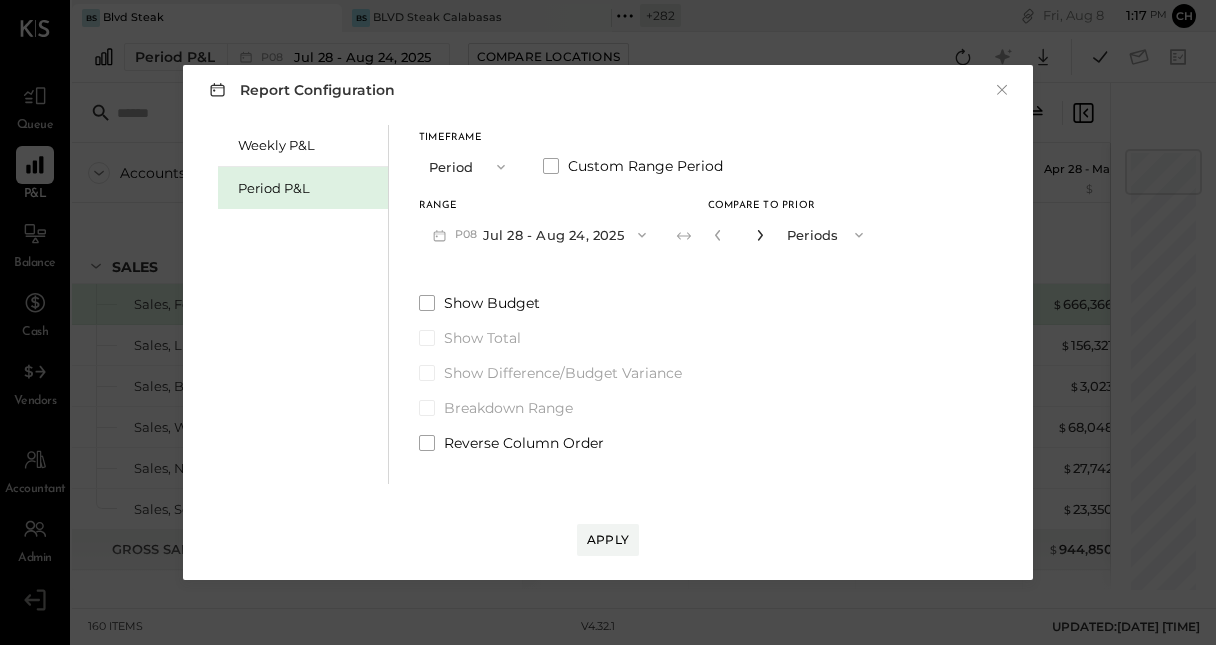 click 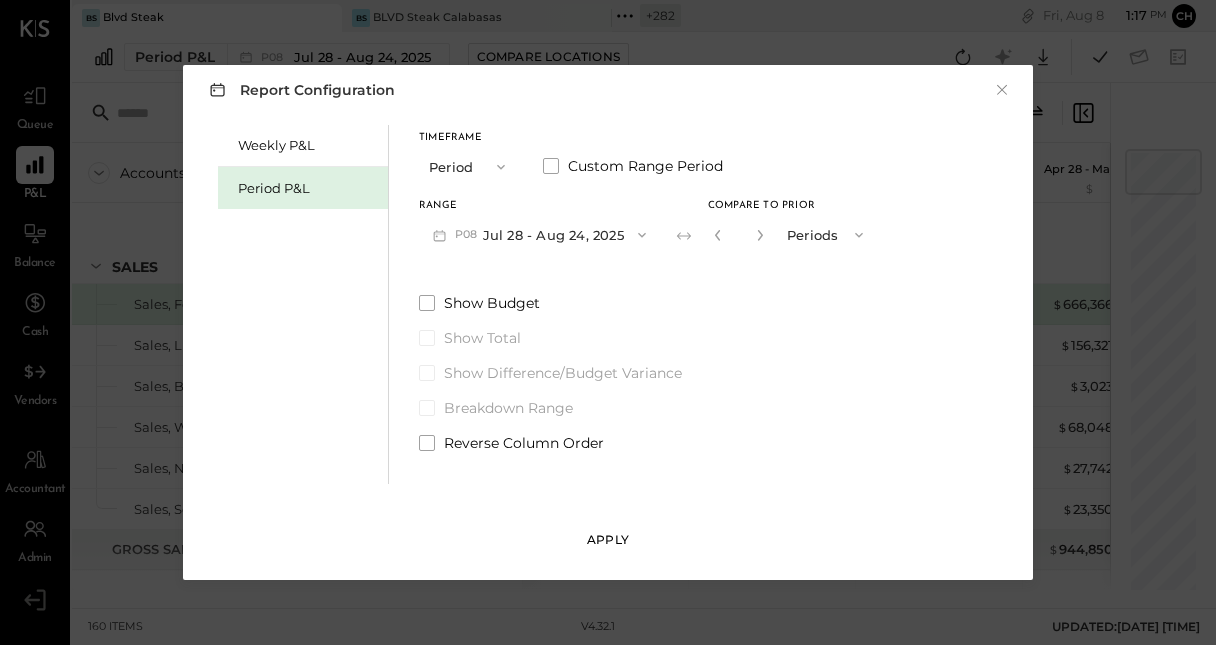 click on "Apply" at bounding box center [608, 539] 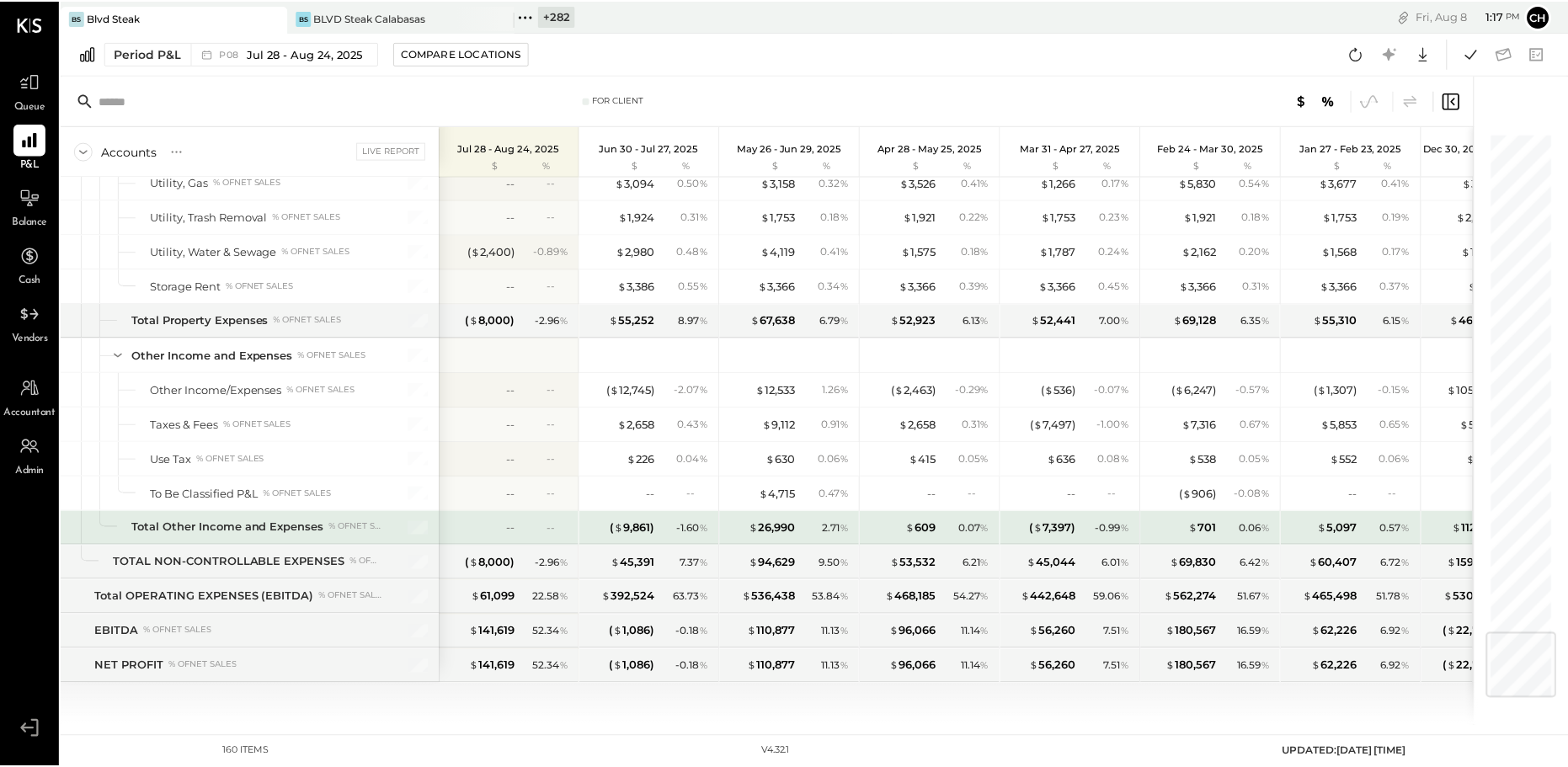 scroll, scrollTop: 4183, scrollLeft: 0, axis: vertical 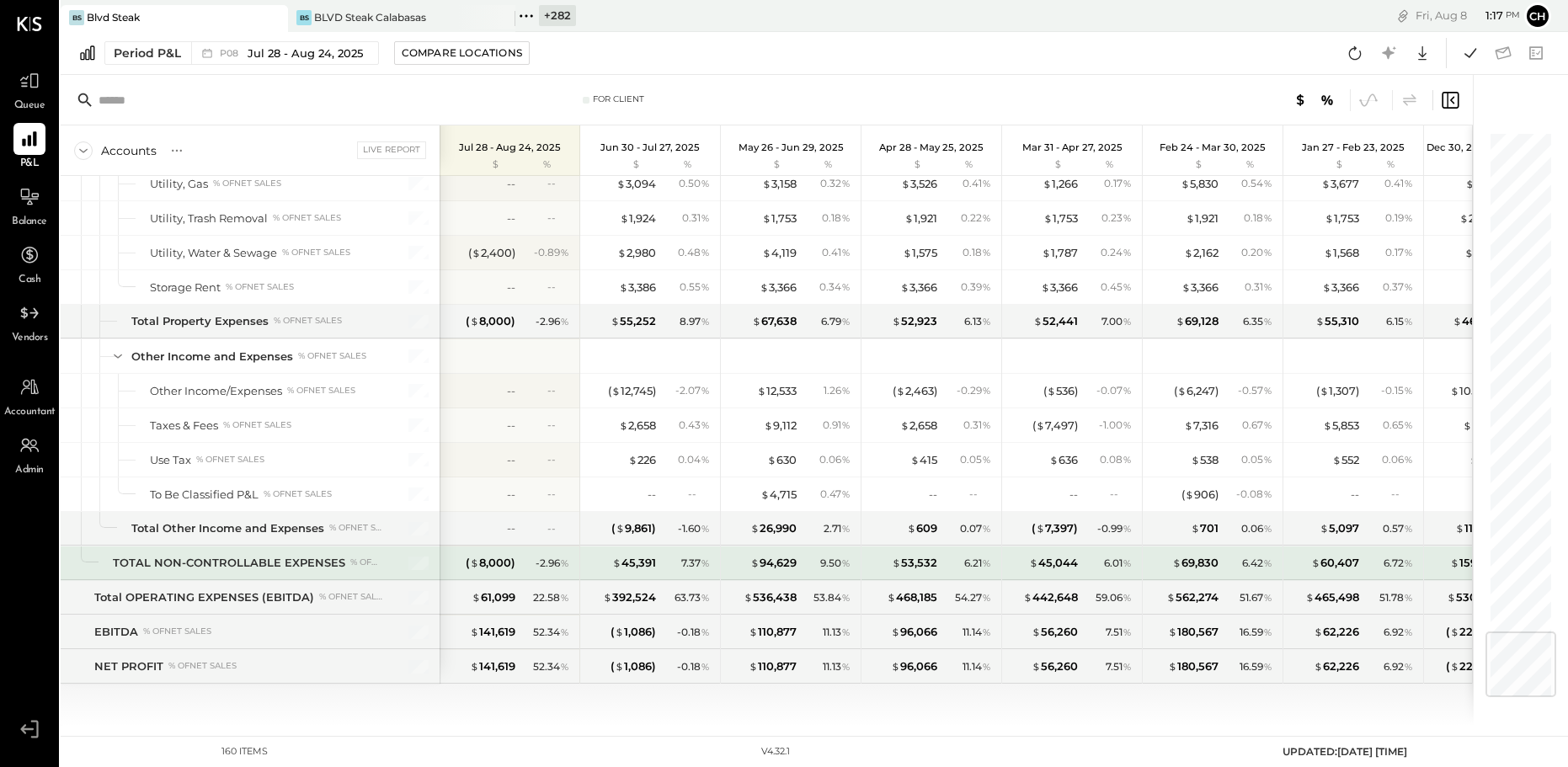 click on "$ 45,391 7.37 %" at bounding box center (652, 563) 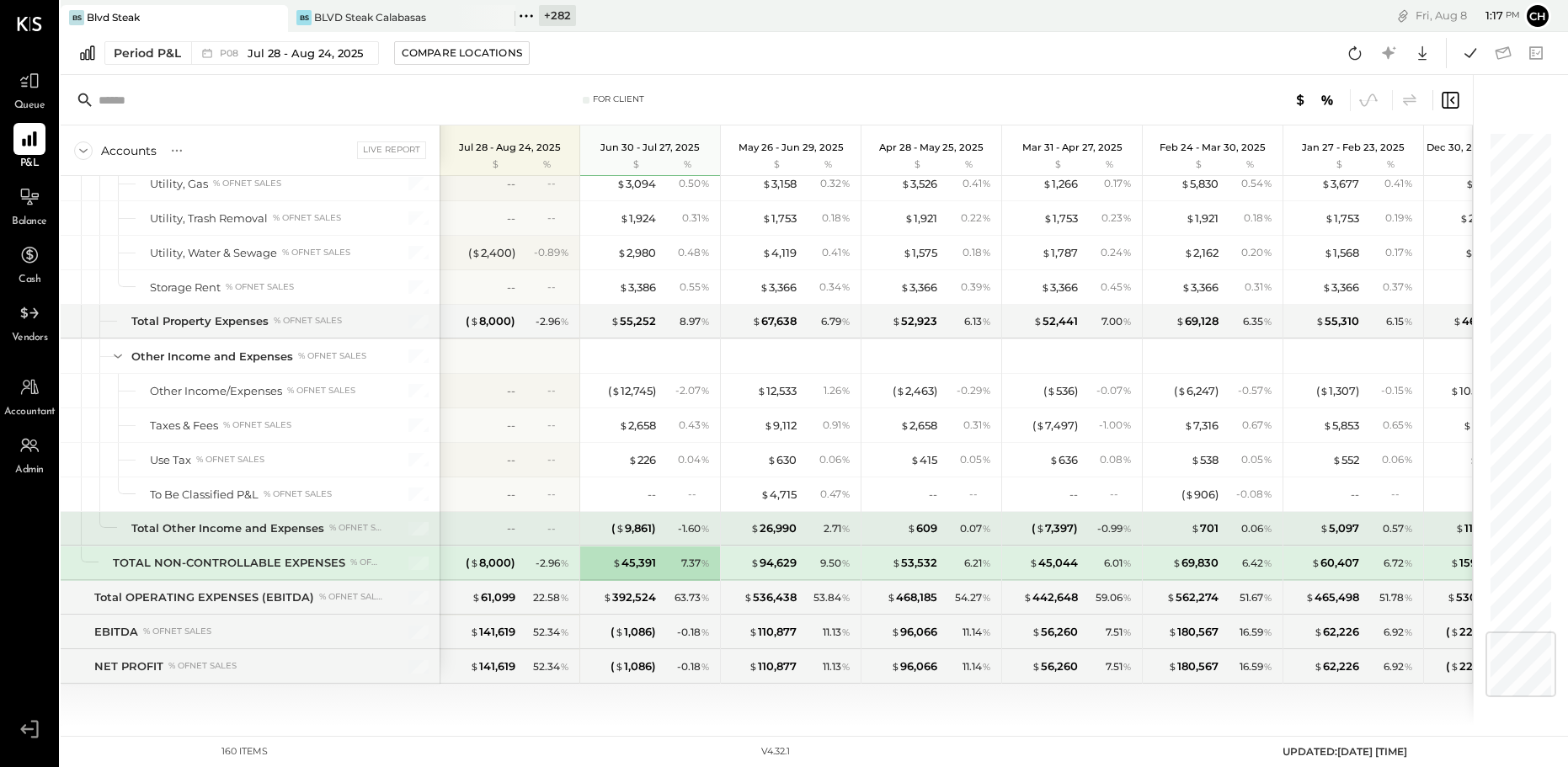 click on "$ [AMOUNT] [PERCENTAGE]" at bounding box center (933, 529) 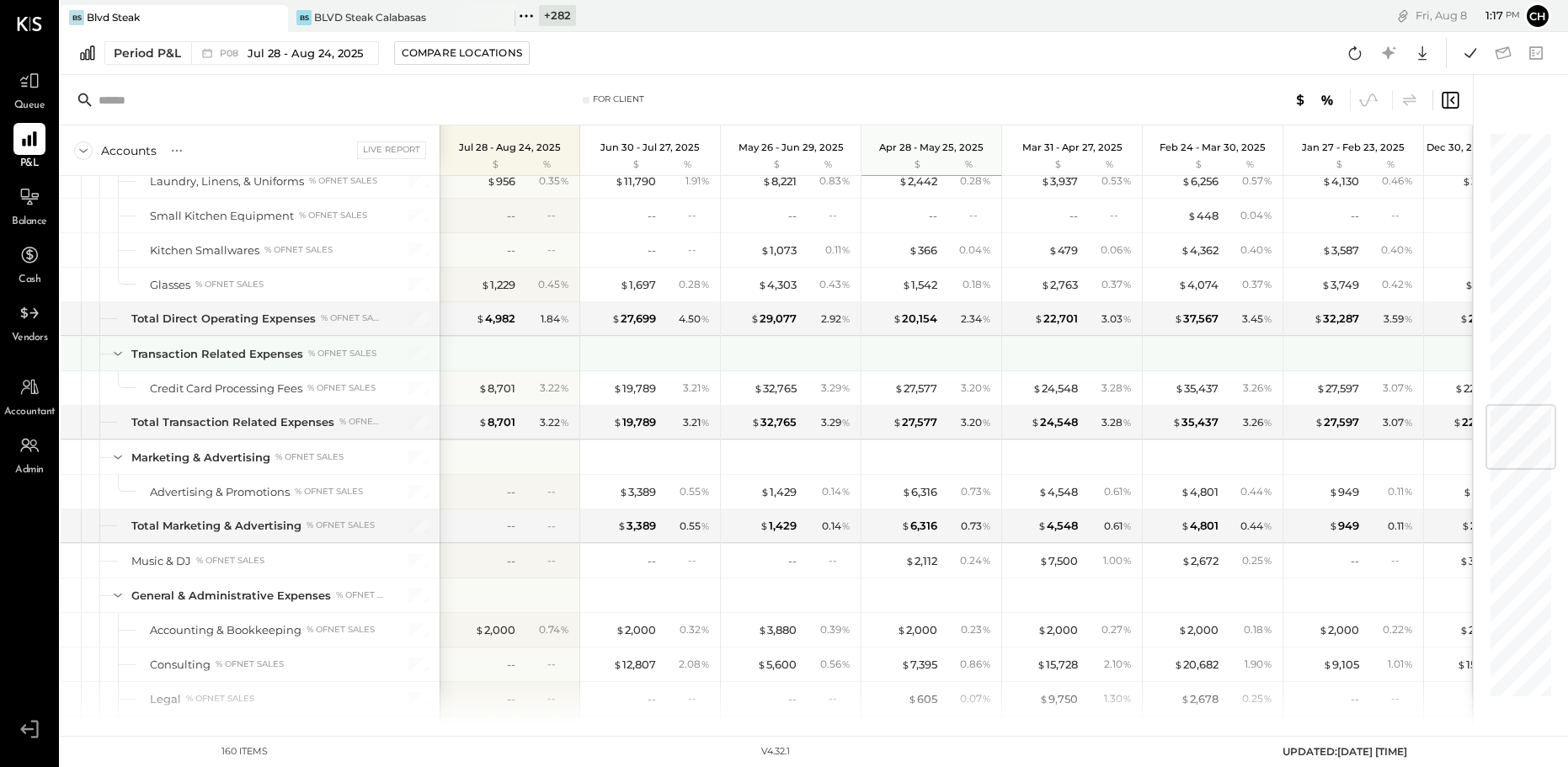 scroll, scrollTop: 1184, scrollLeft: 0, axis: vertical 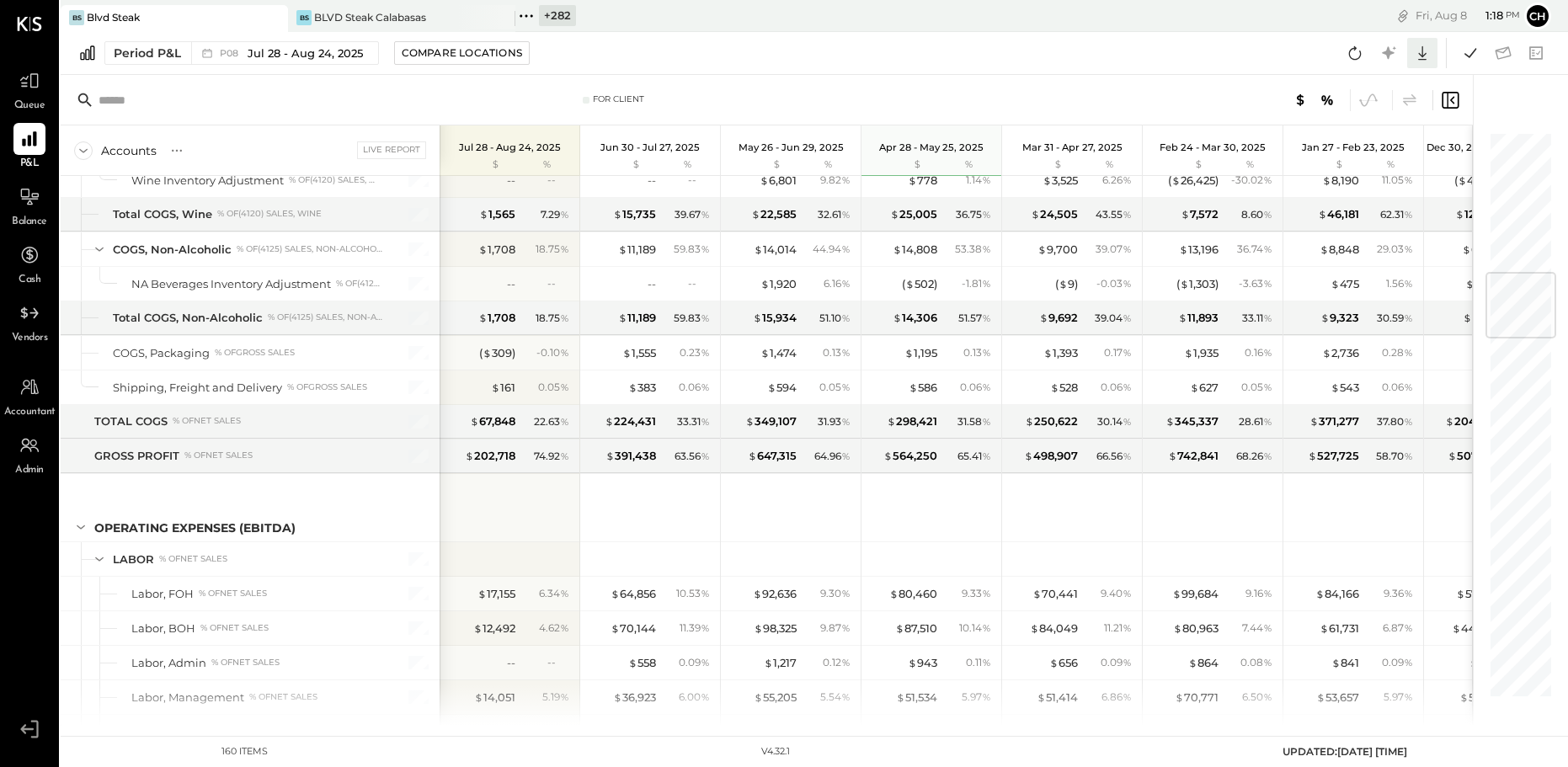 click 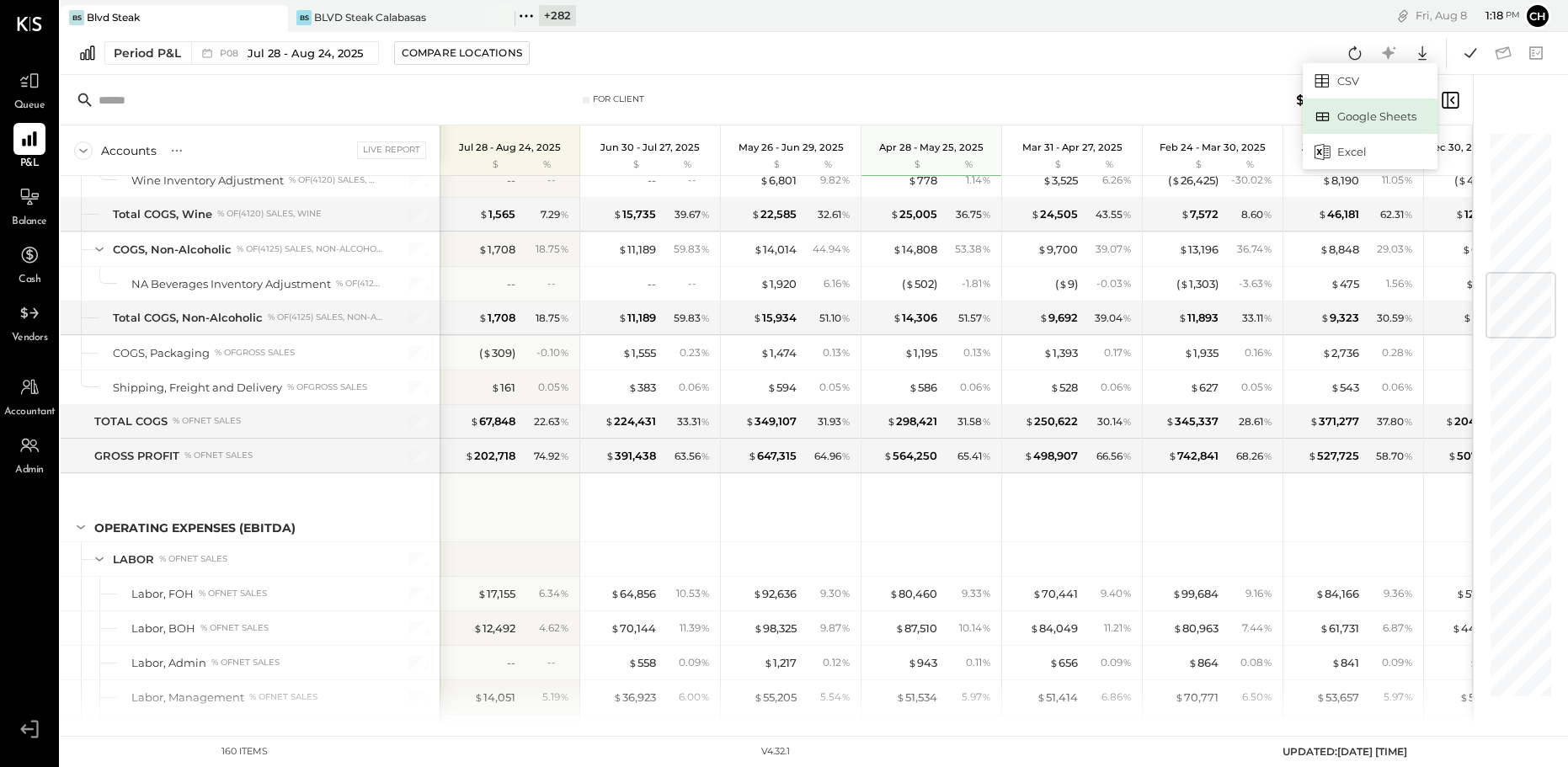 click on "Google Sheets" at bounding box center (1370, 116) 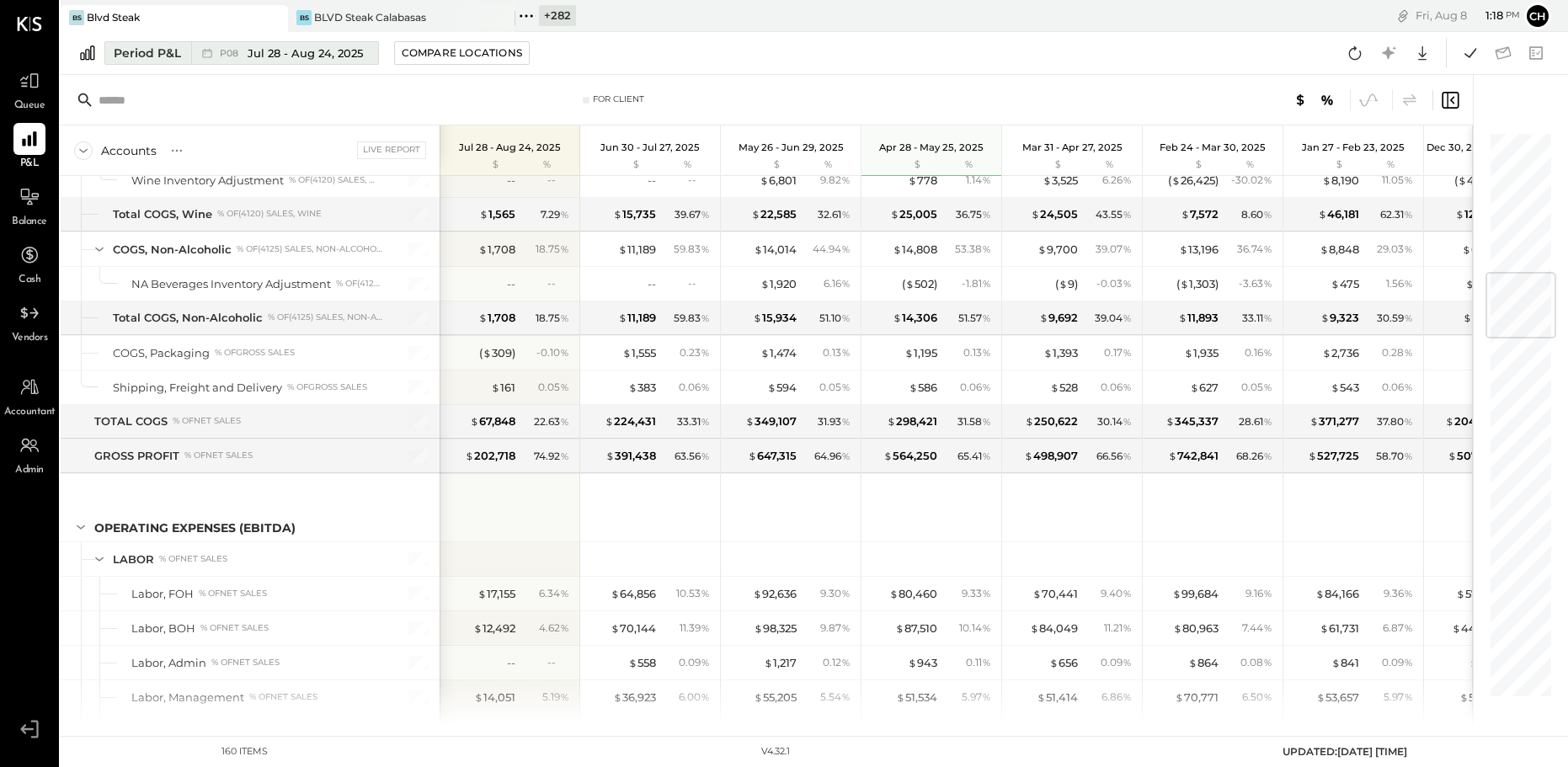 click on "P08 Jul 28 - Aug 24, 2025" at bounding box center [291, 53] 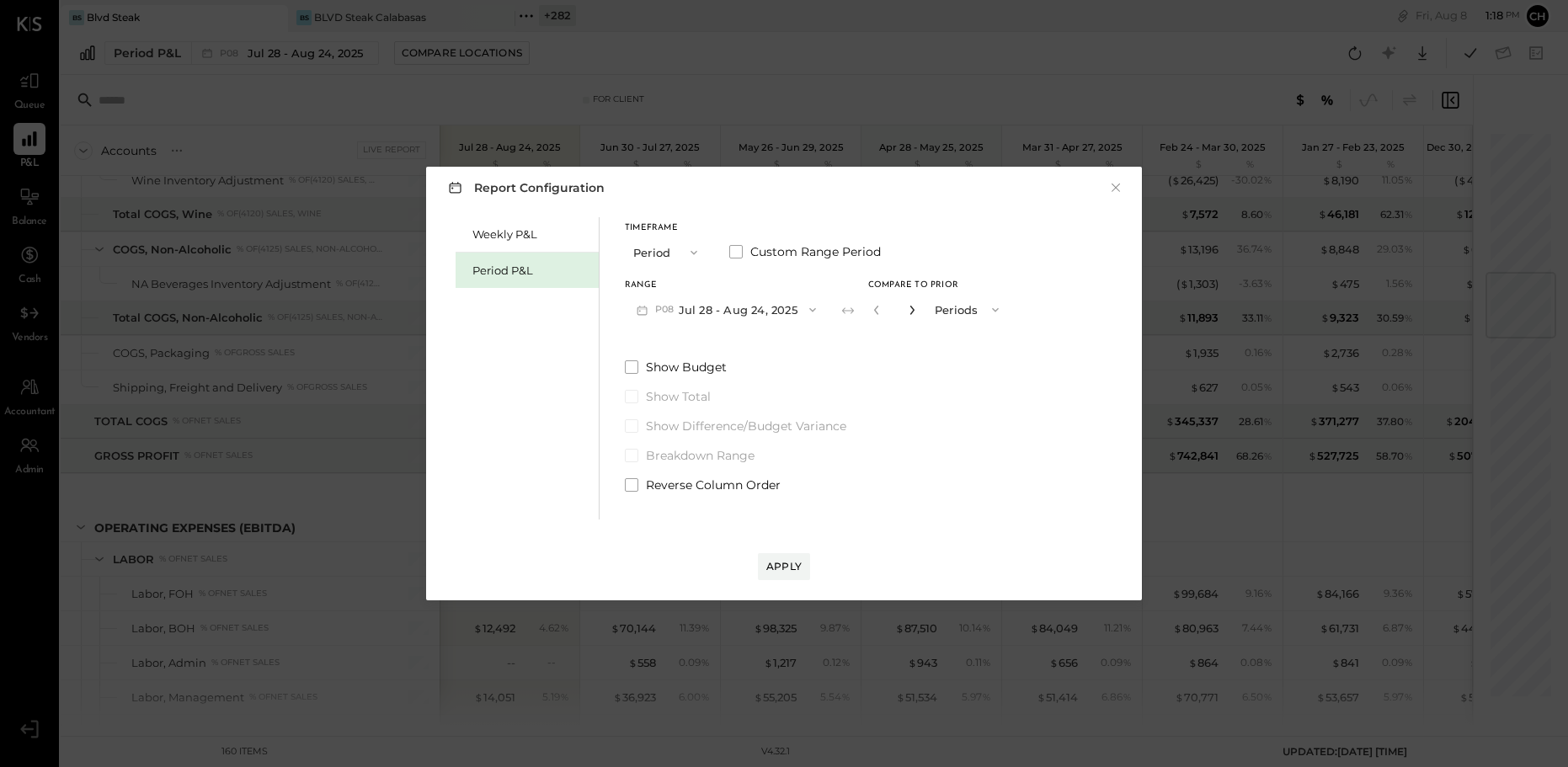 click 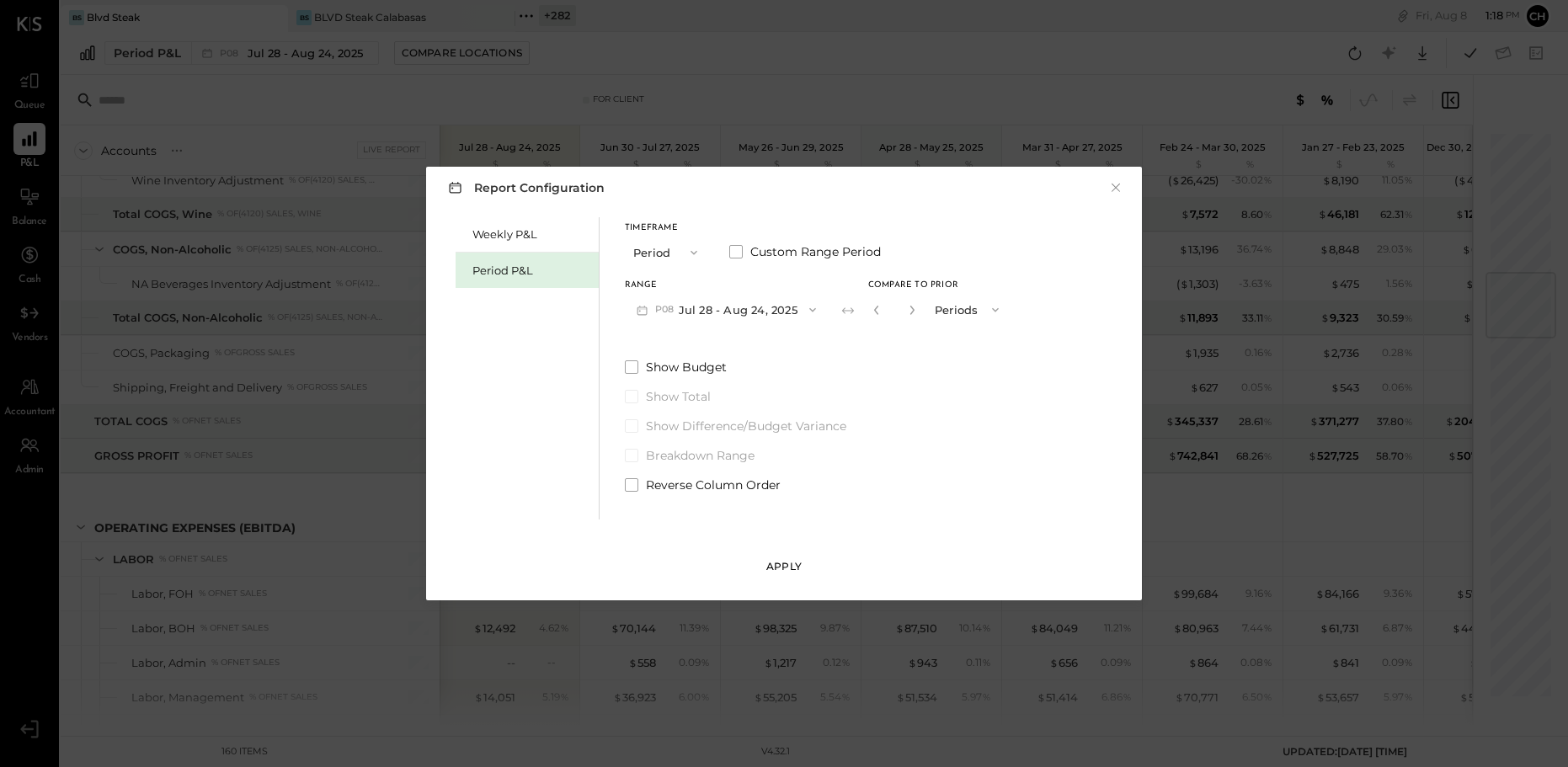 click on "Apply" at bounding box center [784, 566] 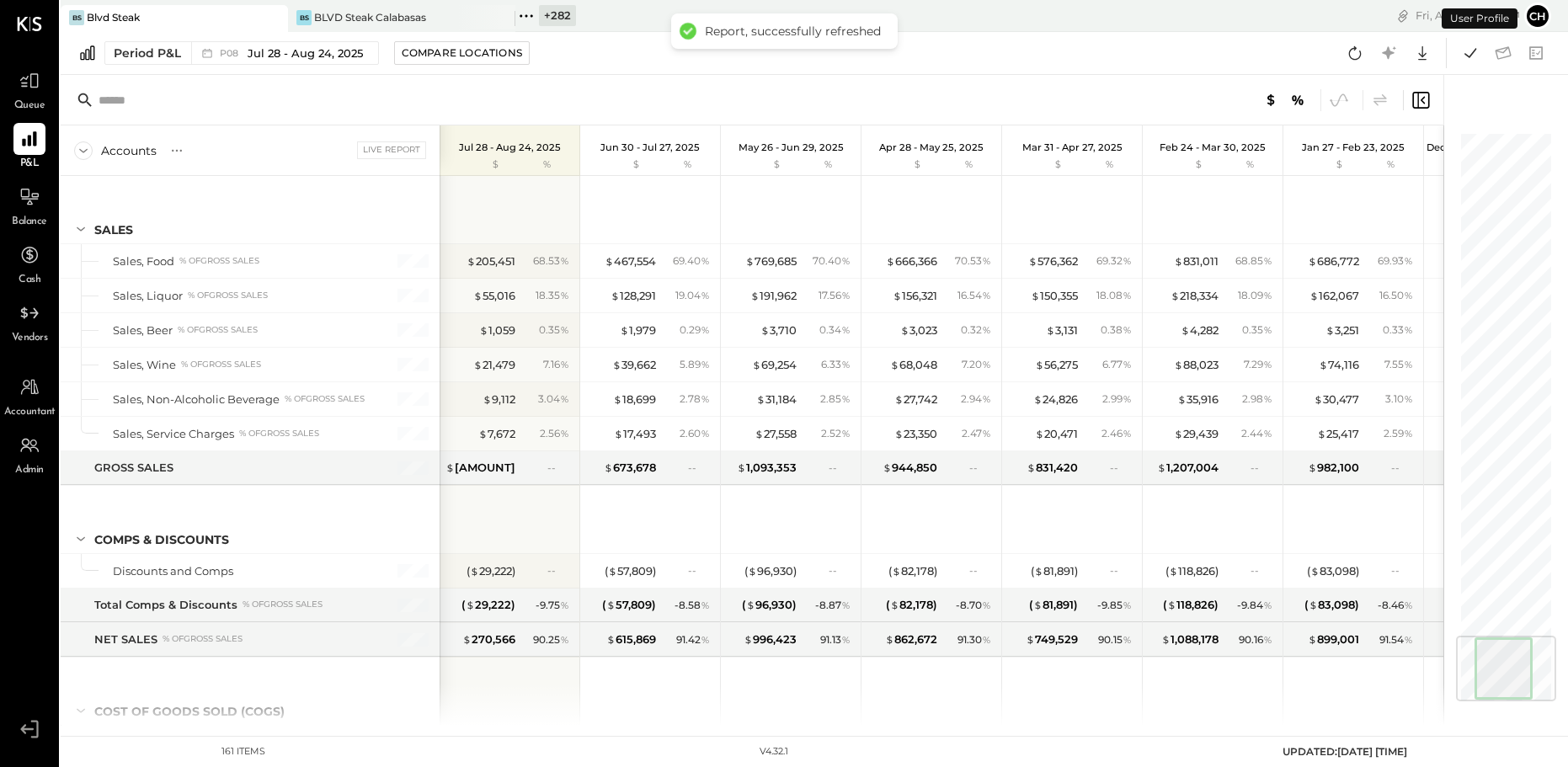 scroll, scrollTop: 4217, scrollLeft: 0, axis: vertical 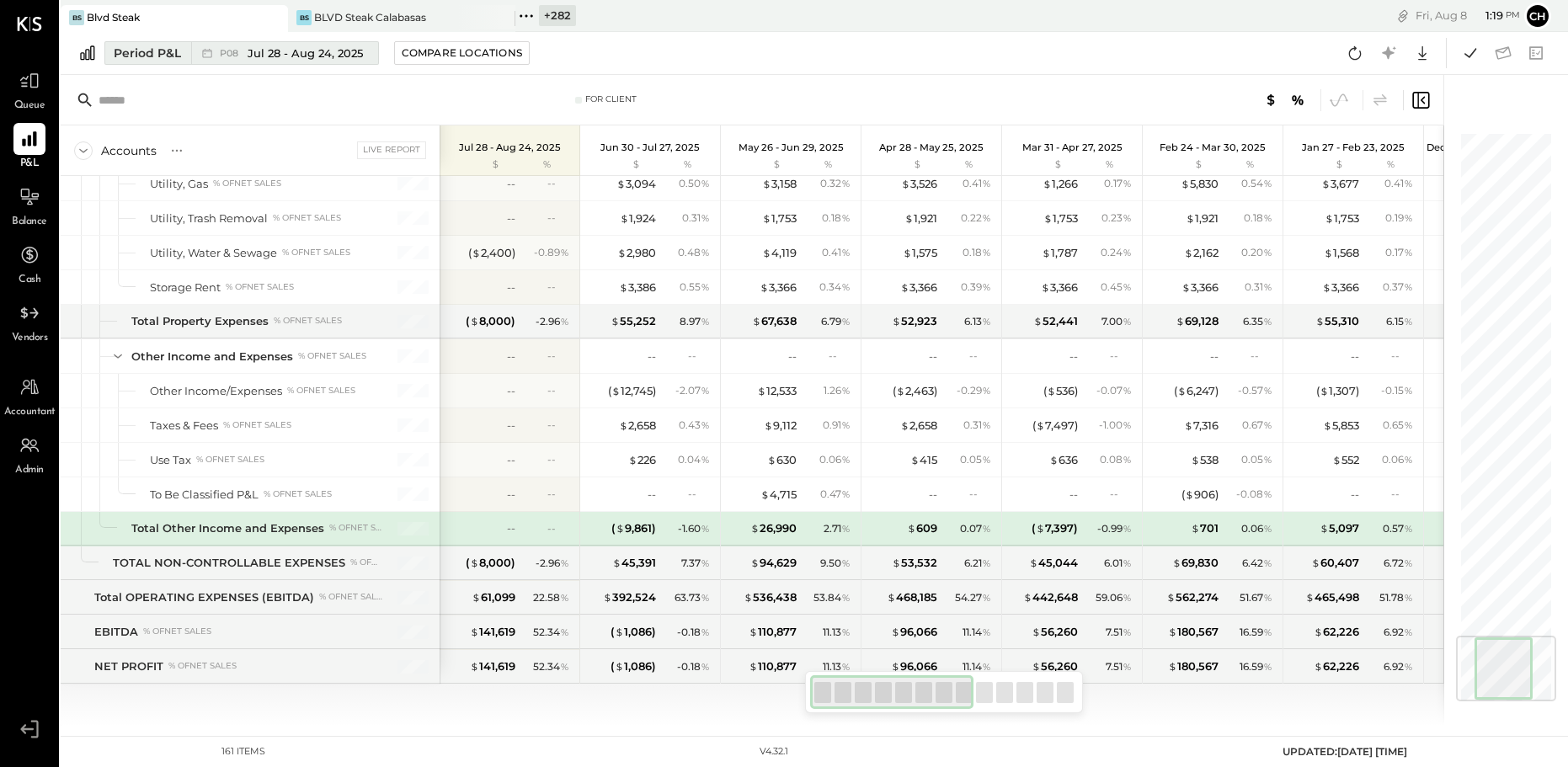 click on "Jul 28 - Aug 24, 2025" at bounding box center [305, 53] 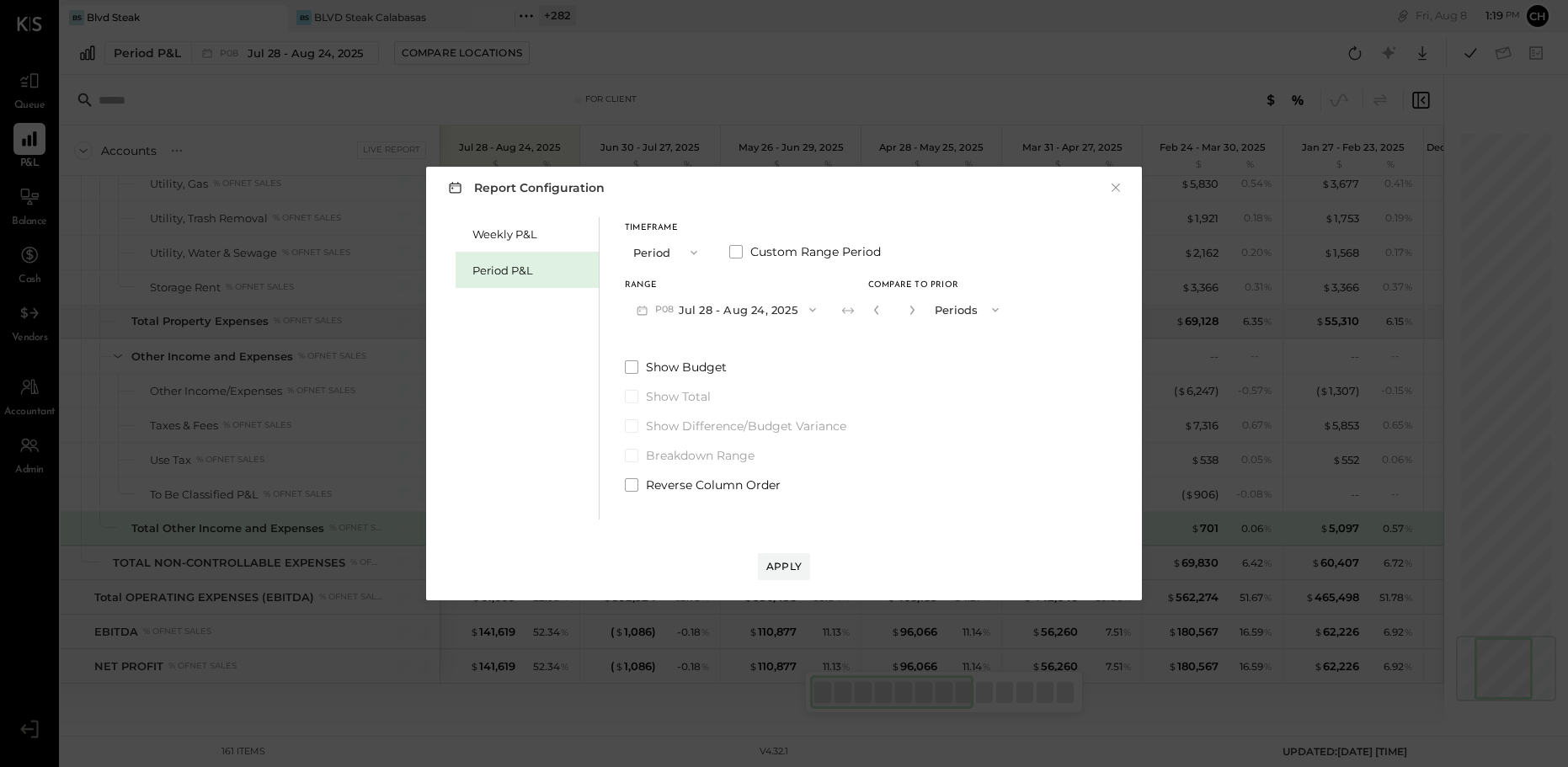 click on "P08 Jul 28 - Aug 24, 2025" at bounding box center [726, 309] 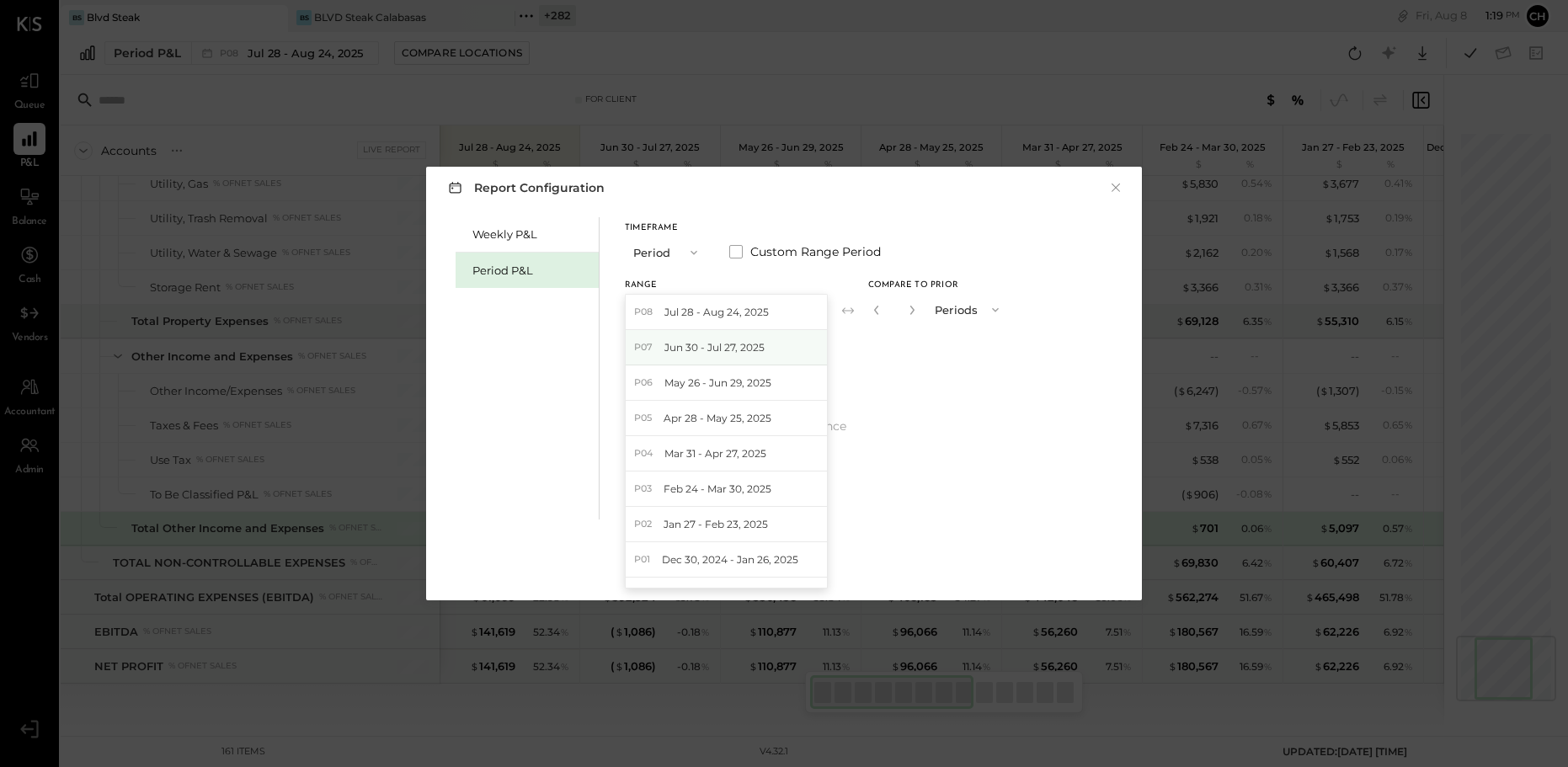 click on "Jun 30 - Jul 27, 2025" at bounding box center (714, 347) 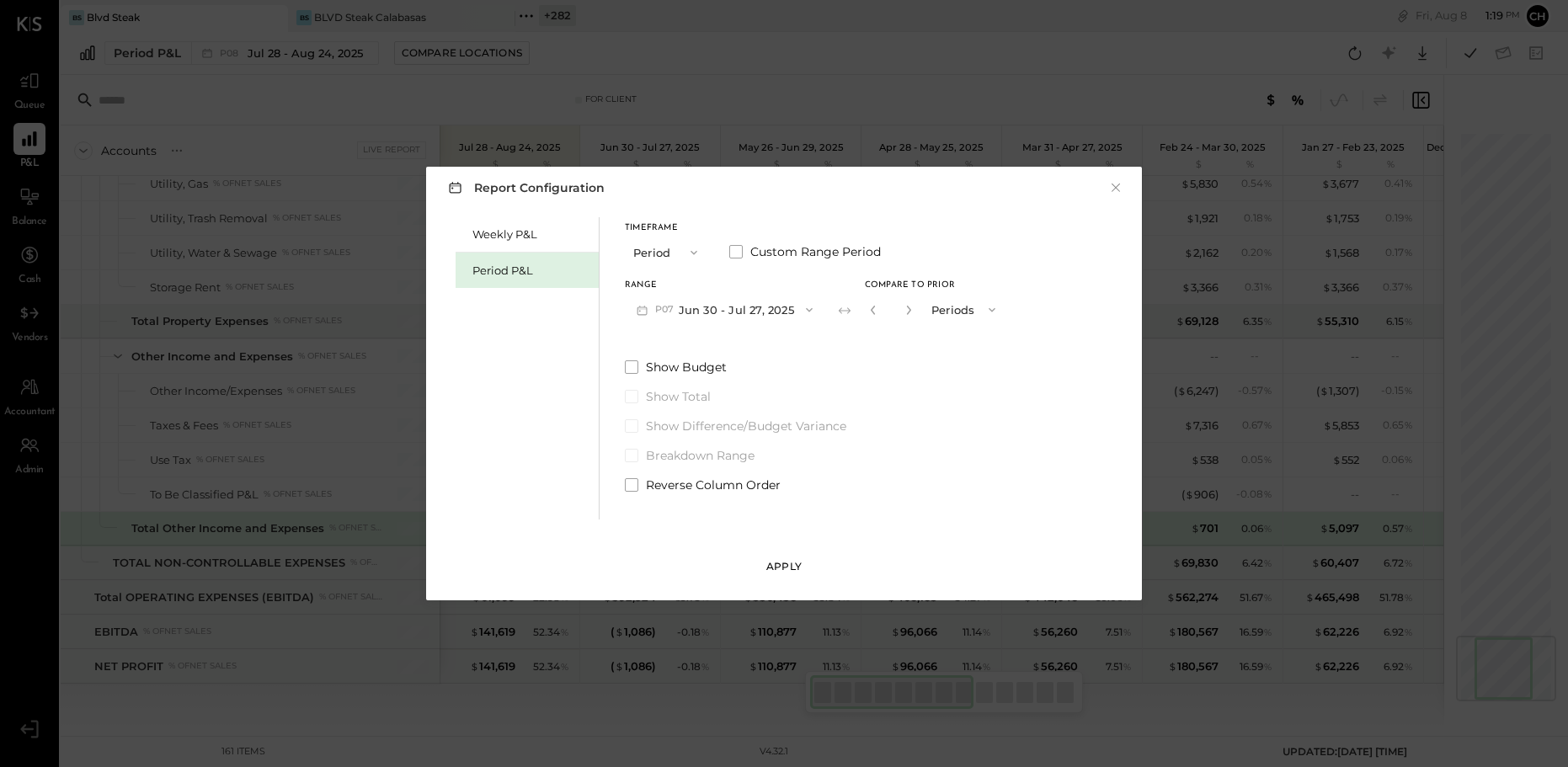 click on "Apply" at bounding box center [784, 566] 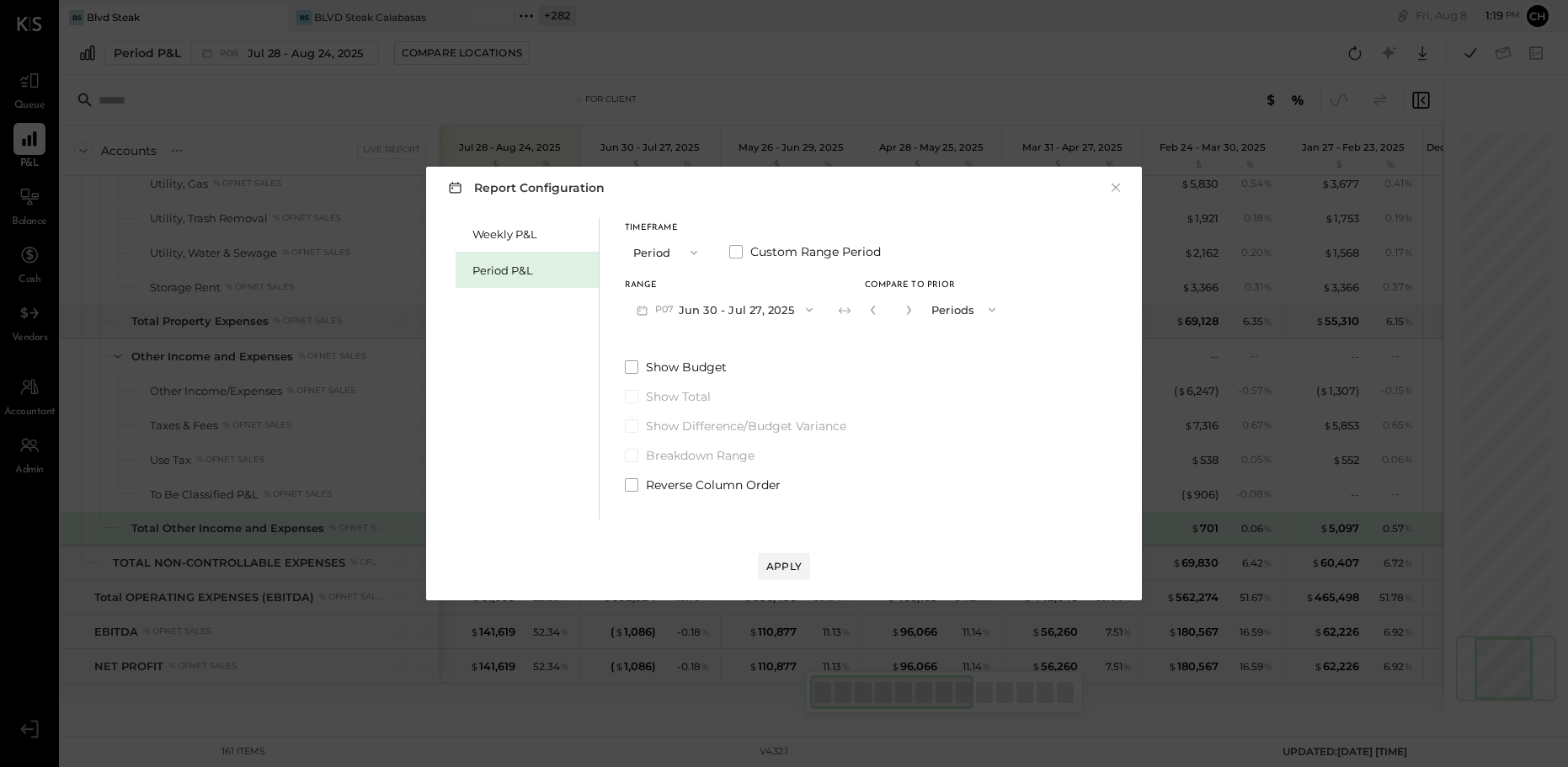 click on "$ 94,629" at bounding box center [773, 562] 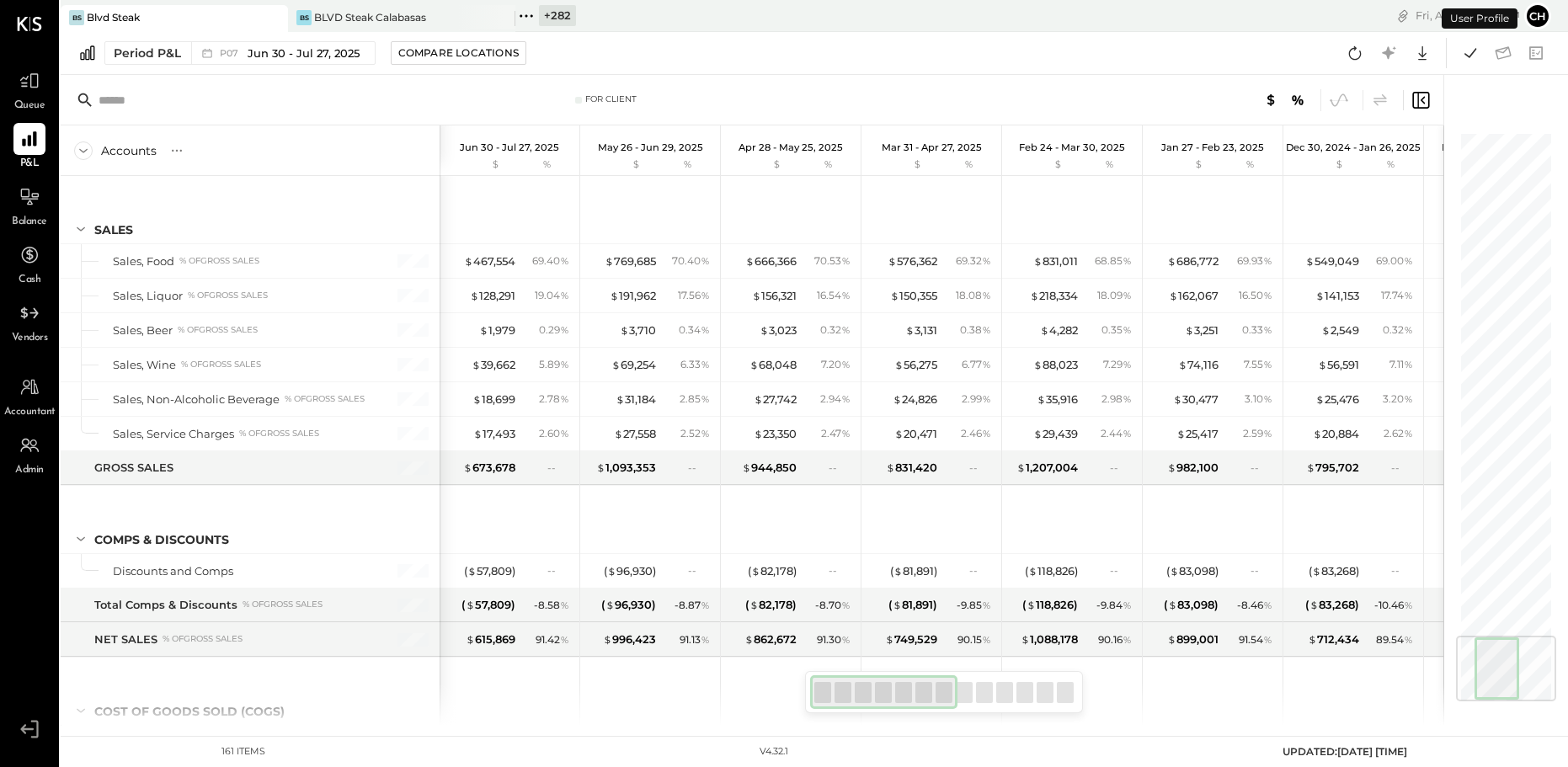 scroll, scrollTop: 4217, scrollLeft: 0, axis: vertical 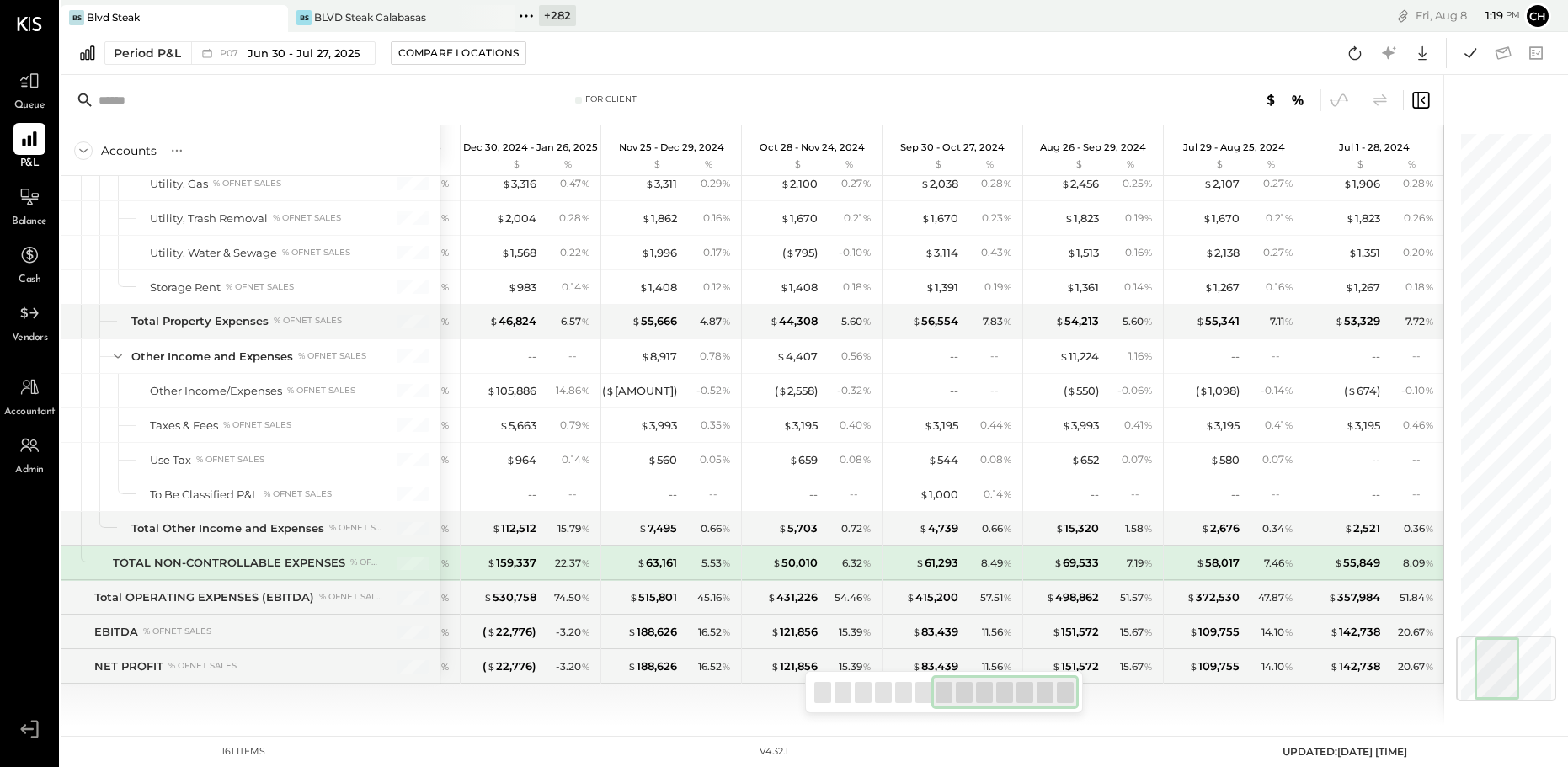 drag, startPoint x: 908, startPoint y: 690, endPoint x: 1109, endPoint y: 686, distance: 201.0398 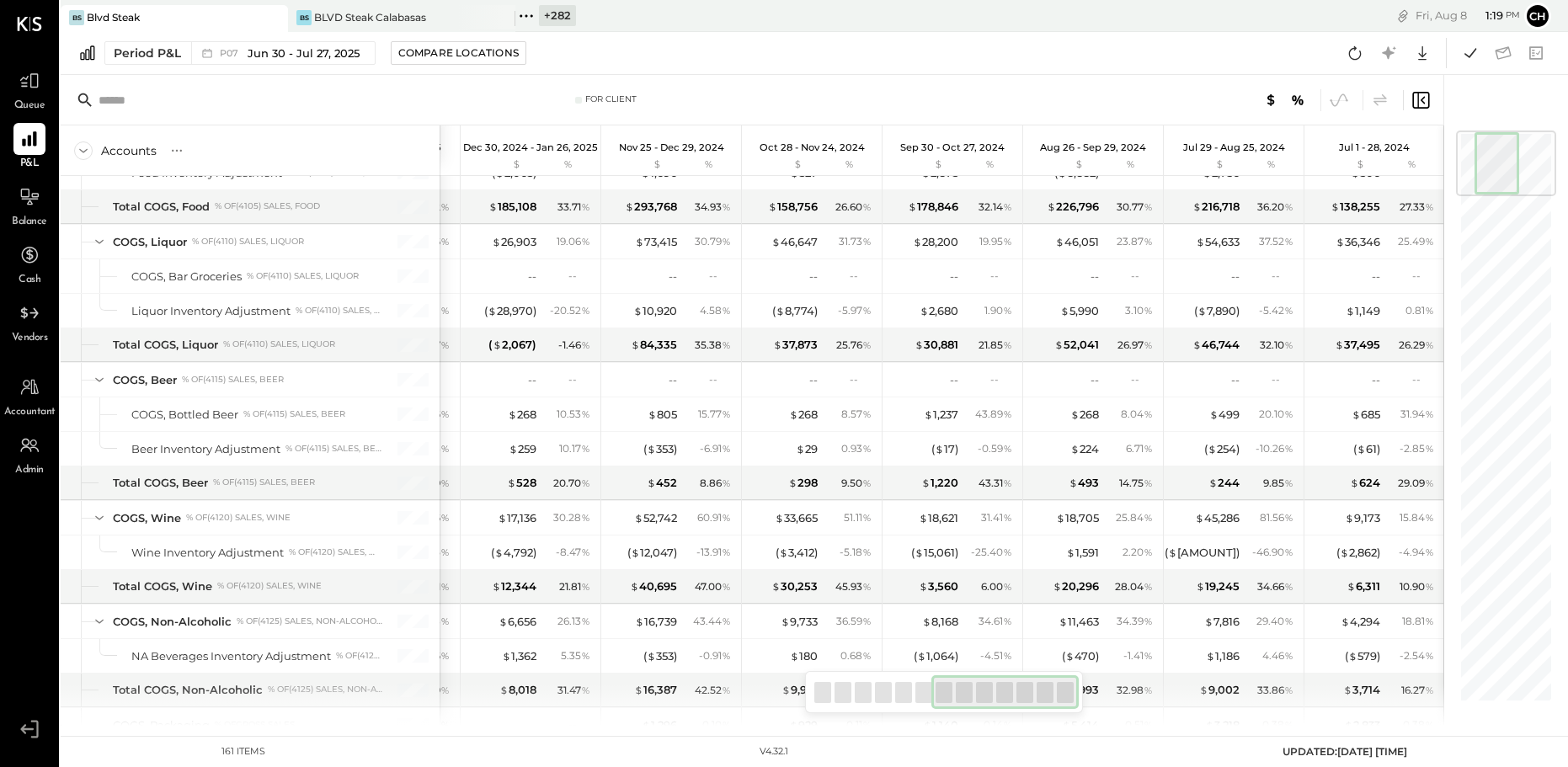scroll, scrollTop: 0, scrollLeft: 0, axis: both 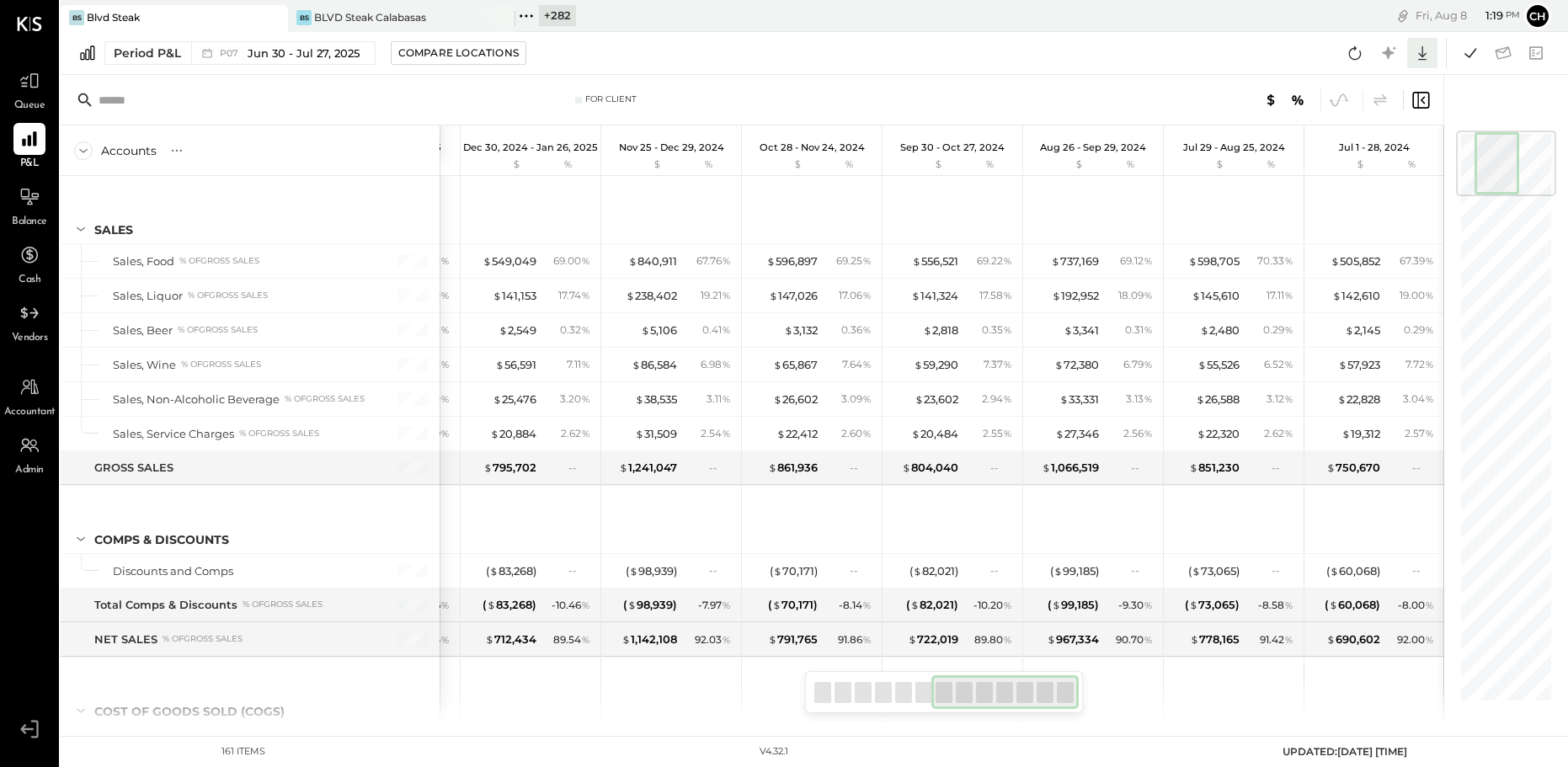 click 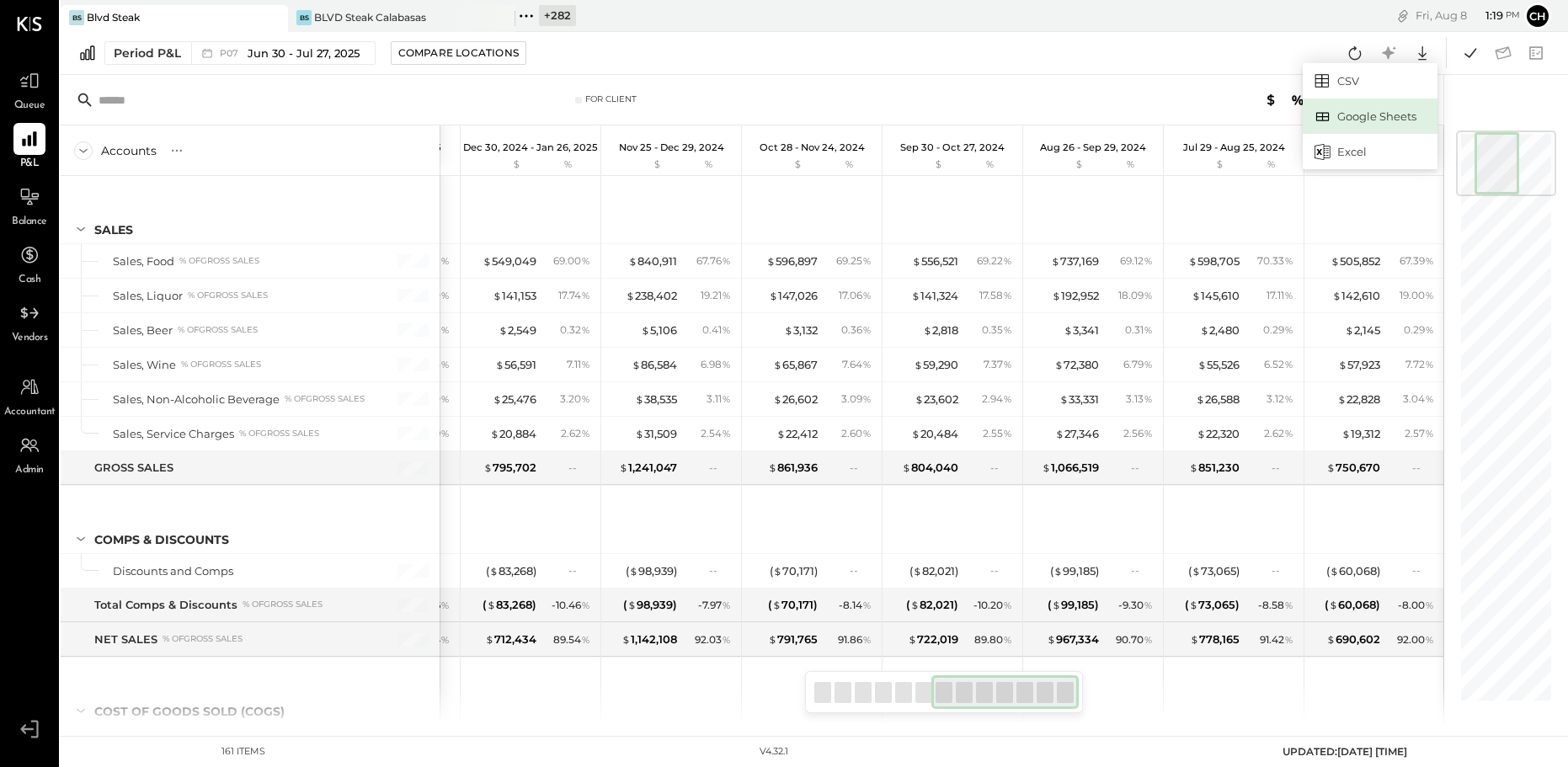 click on "Google Sheets" at bounding box center (1370, 116) 